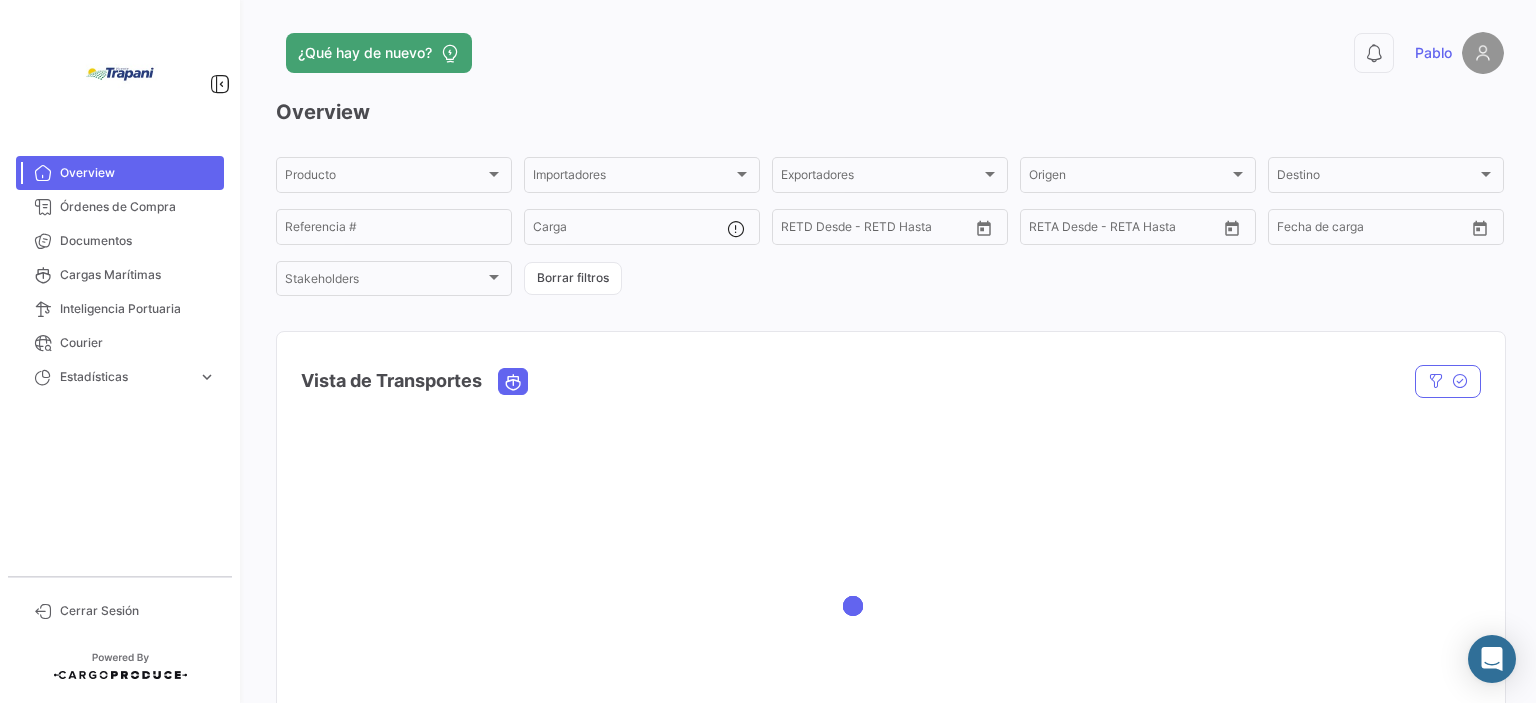 scroll, scrollTop: 0, scrollLeft: 0, axis: both 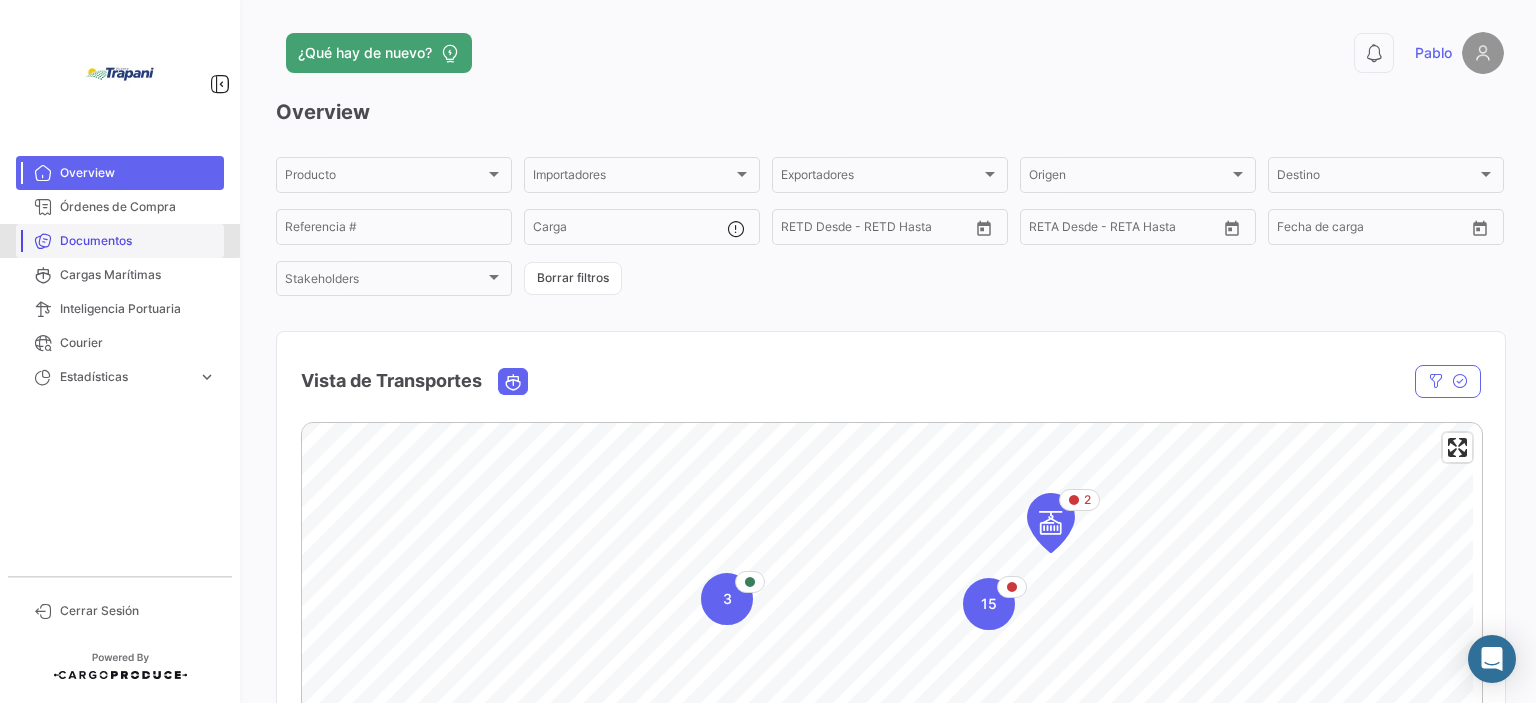 click on "Documentos" at bounding box center (138, 241) 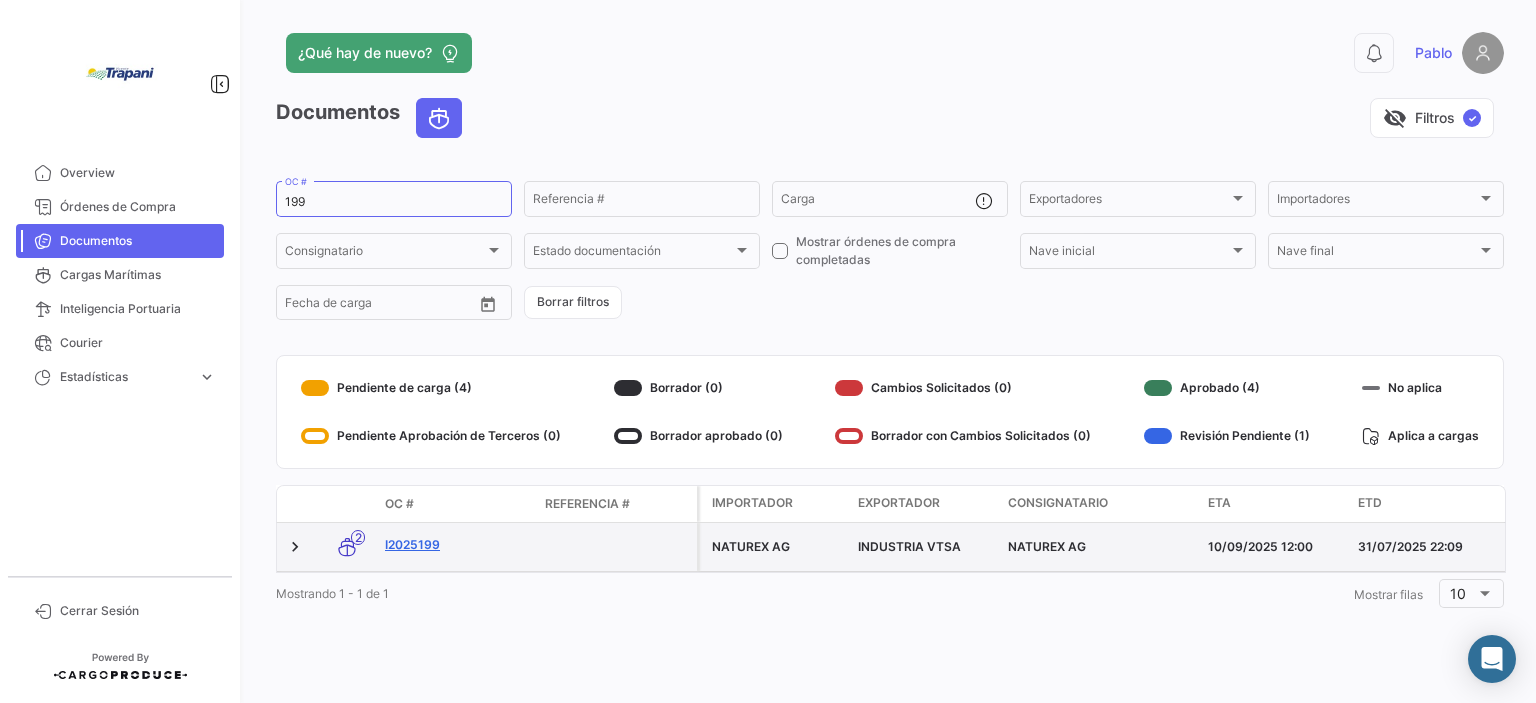click on "I2025199" 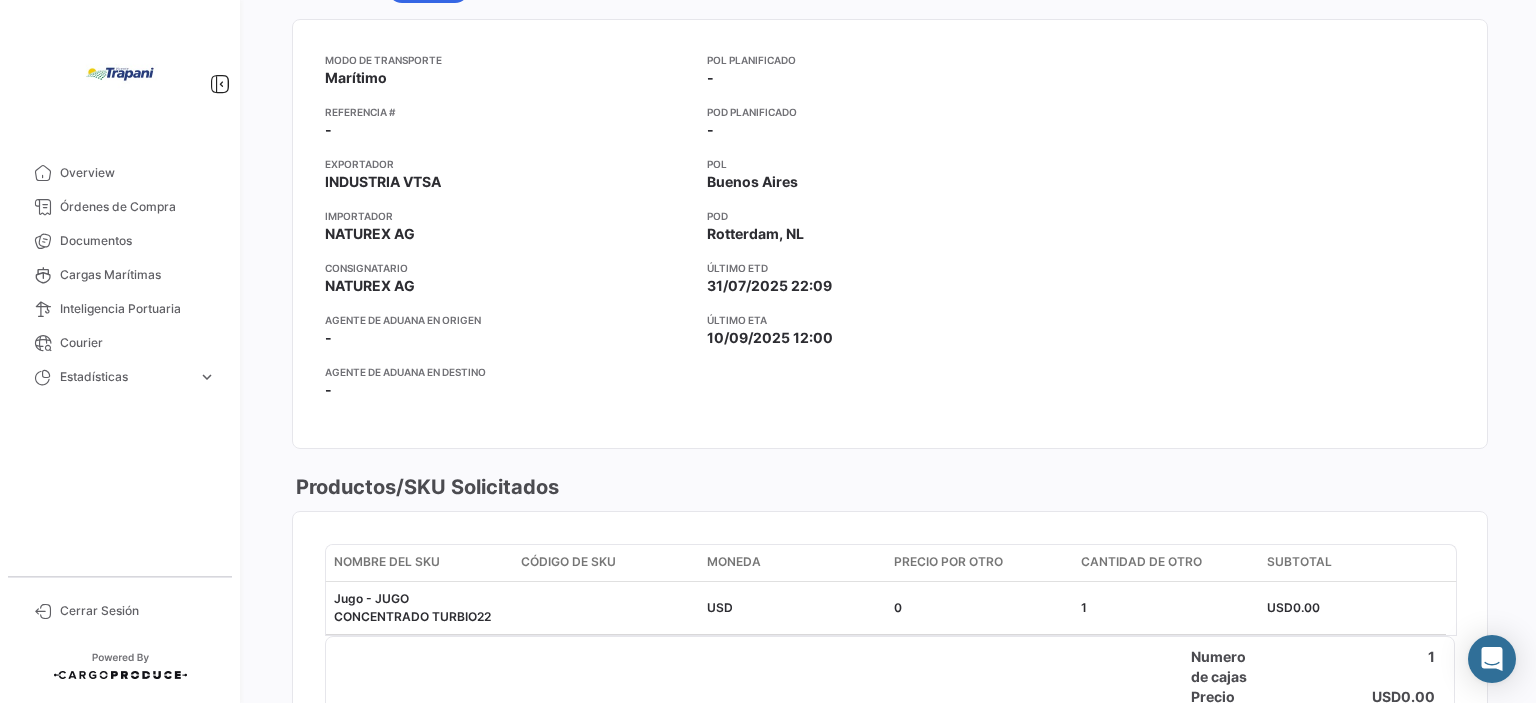 scroll, scrollTop: 100, scrollLeft: 0, axis: vertical 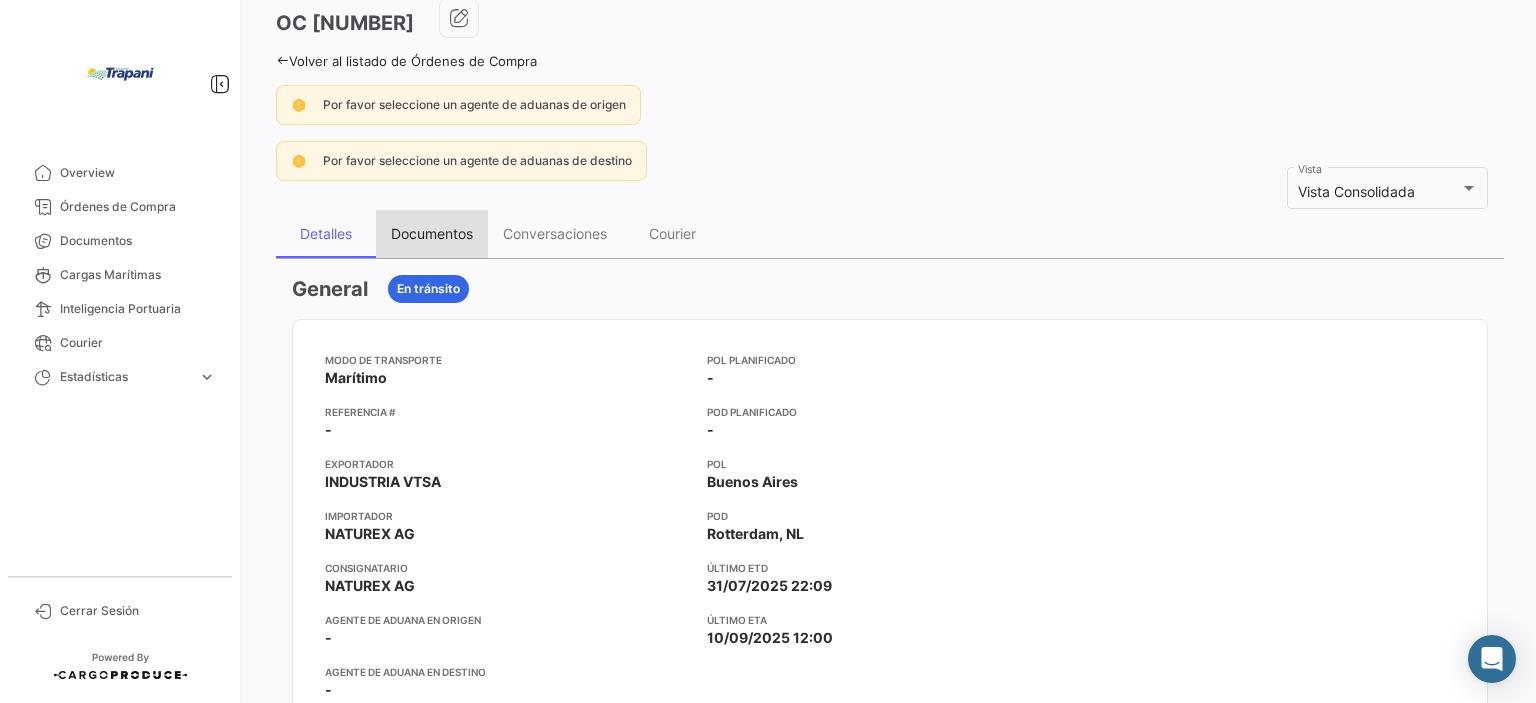 click on "Documentos" at bounding box center [432, 233] 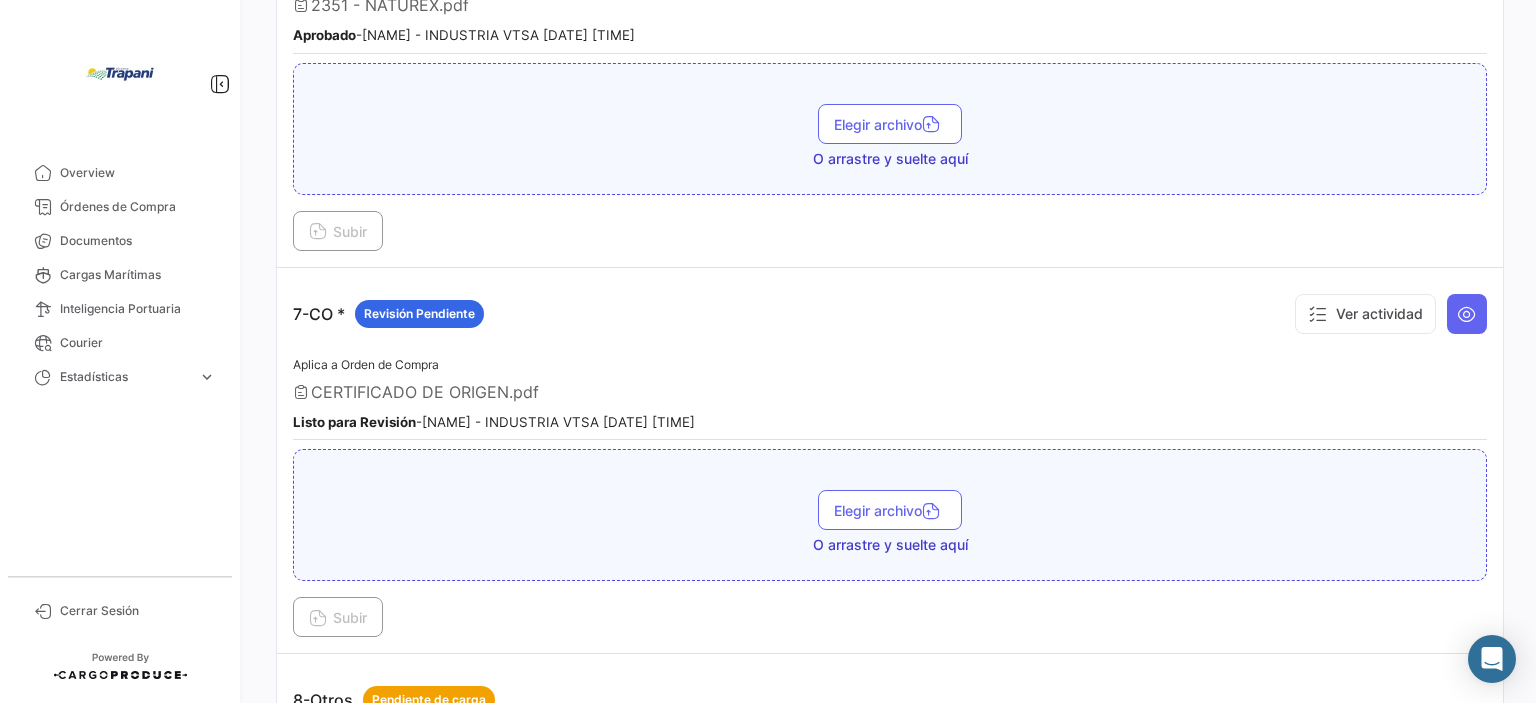 scroll, scrollTop: 2500, scrollLeft: 0, axis: vertical 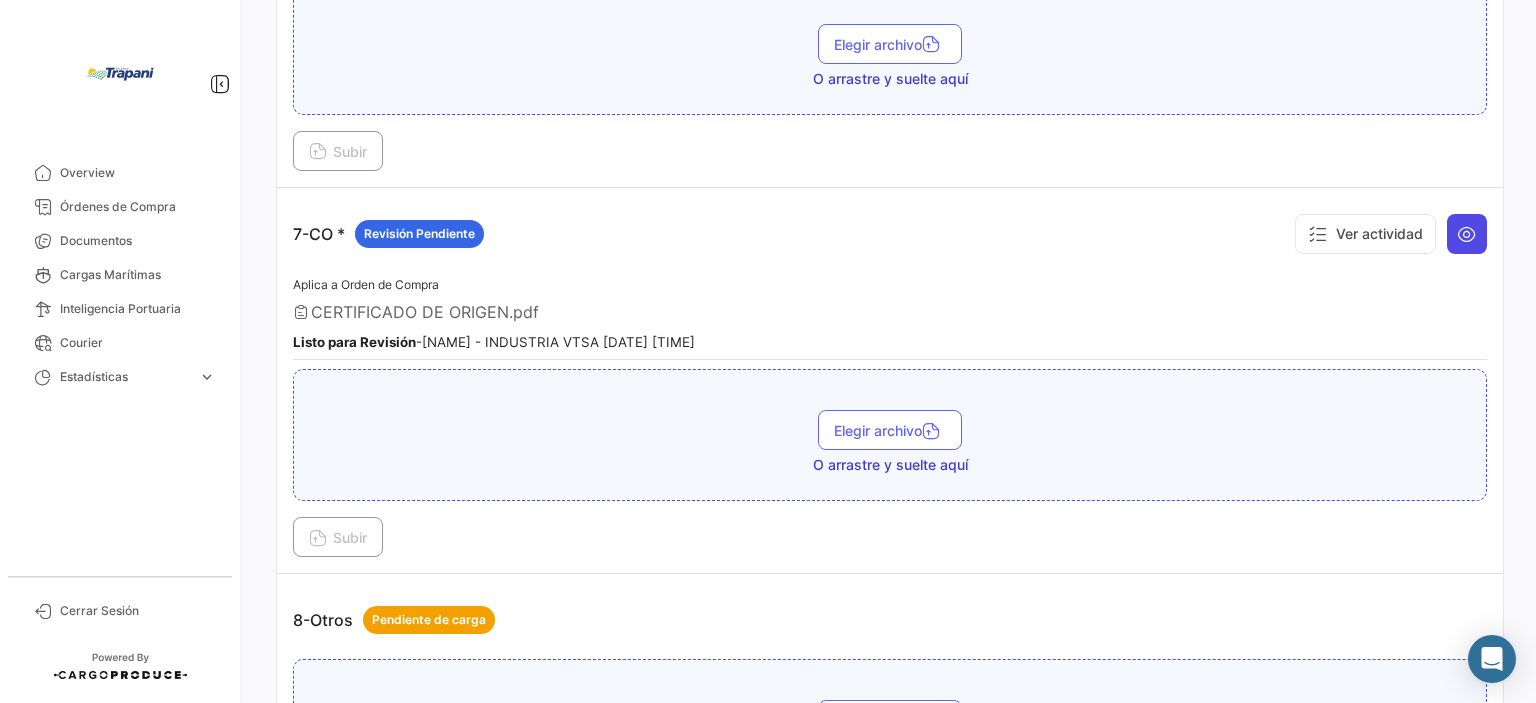 click at bounding box center (1467, 234) 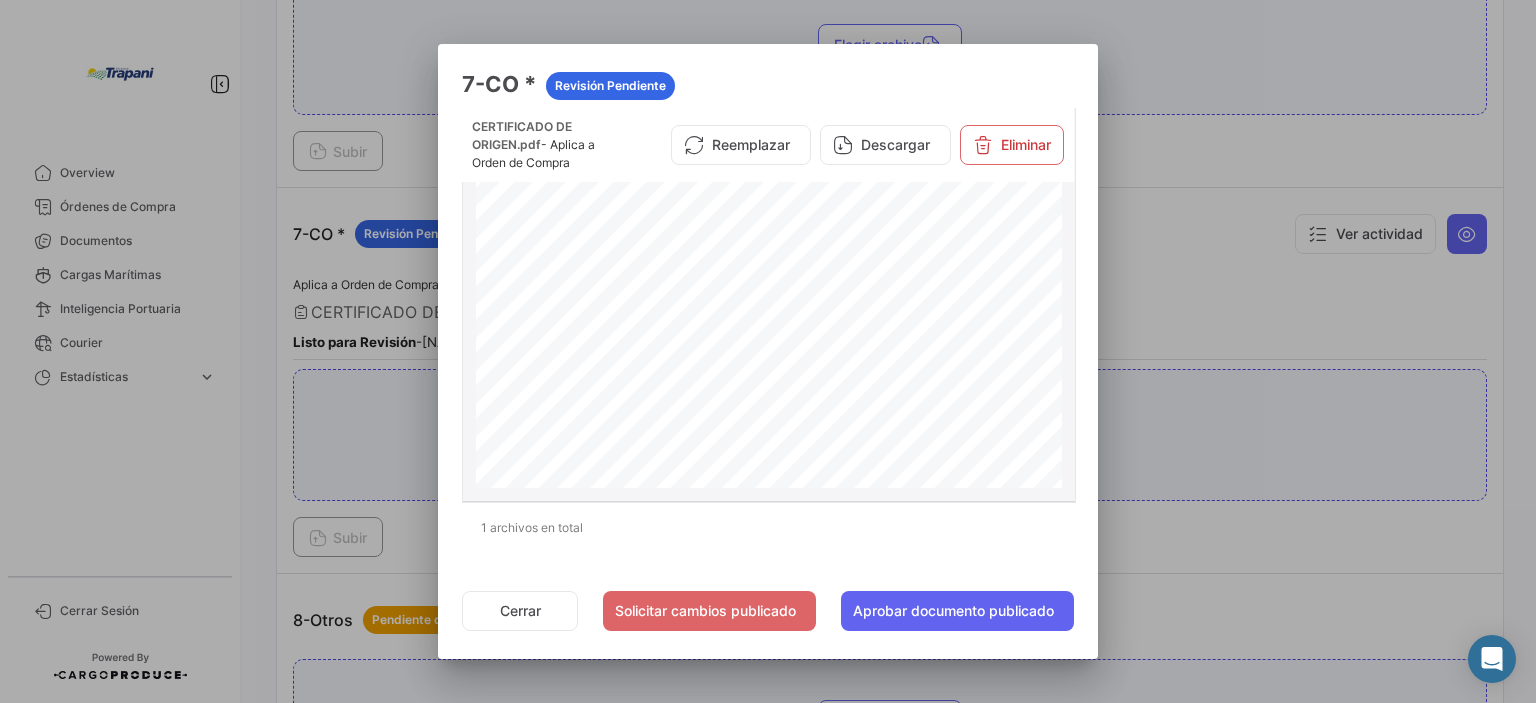 scroll, scrollTop: 522, scrollLeft: 0, axis: vertical 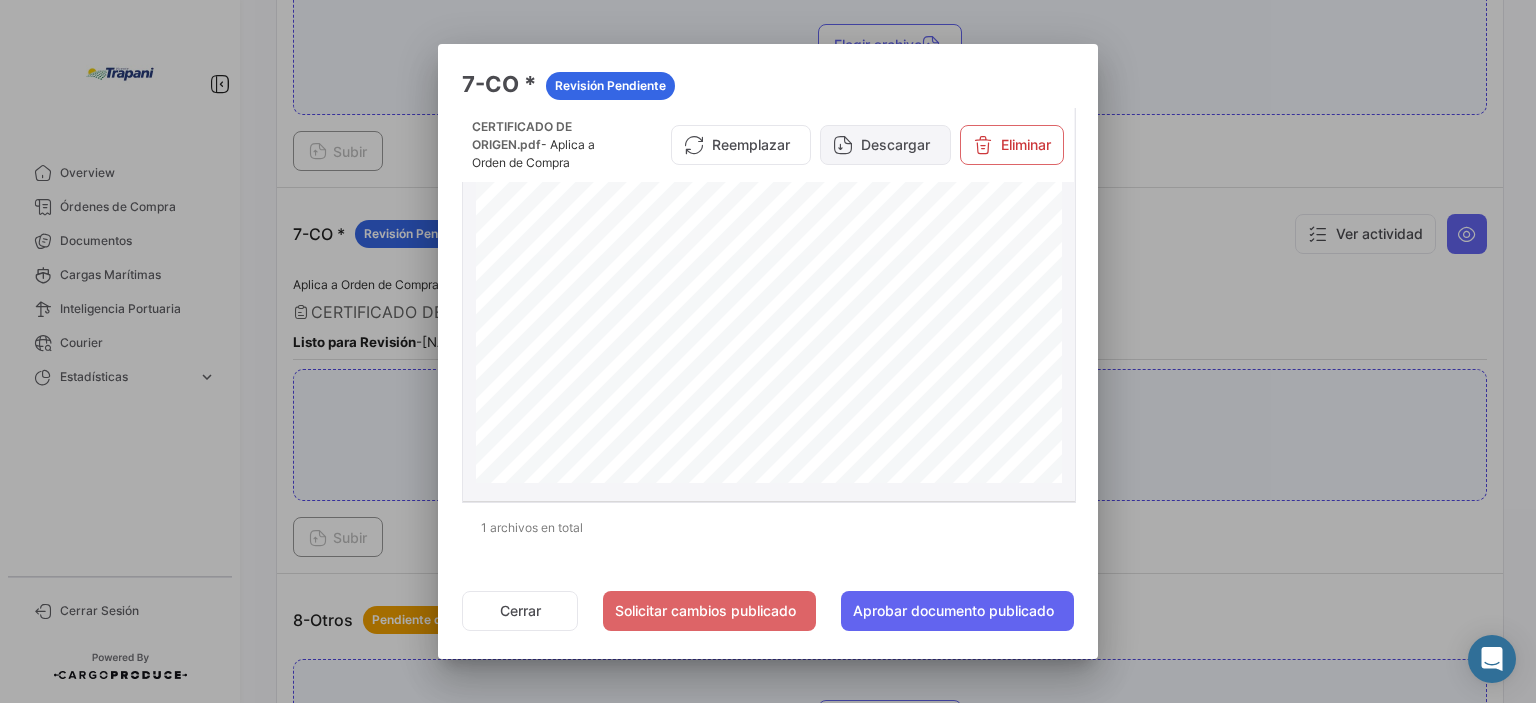 click on "Descargar" at bounding box center (885, 145) 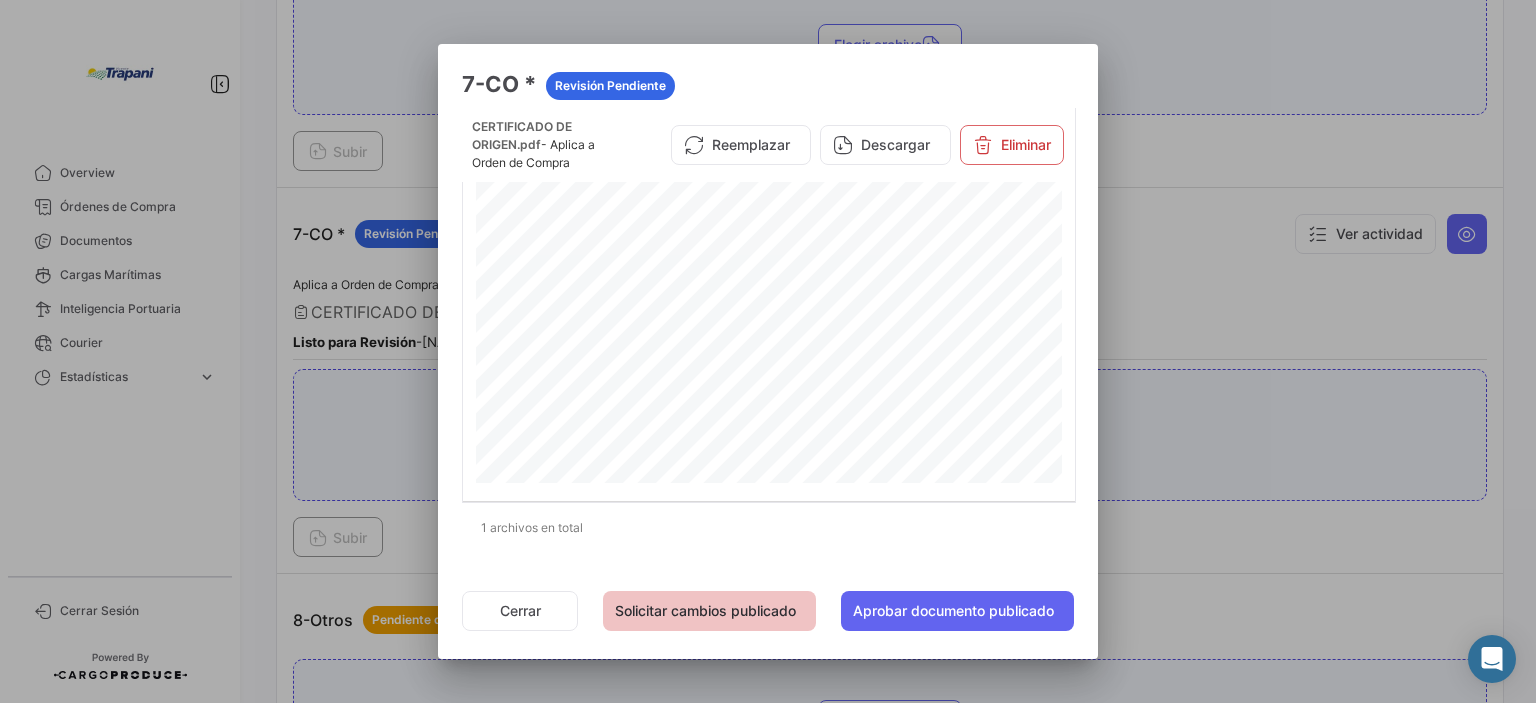 click on "Solicitar cambios publicado" 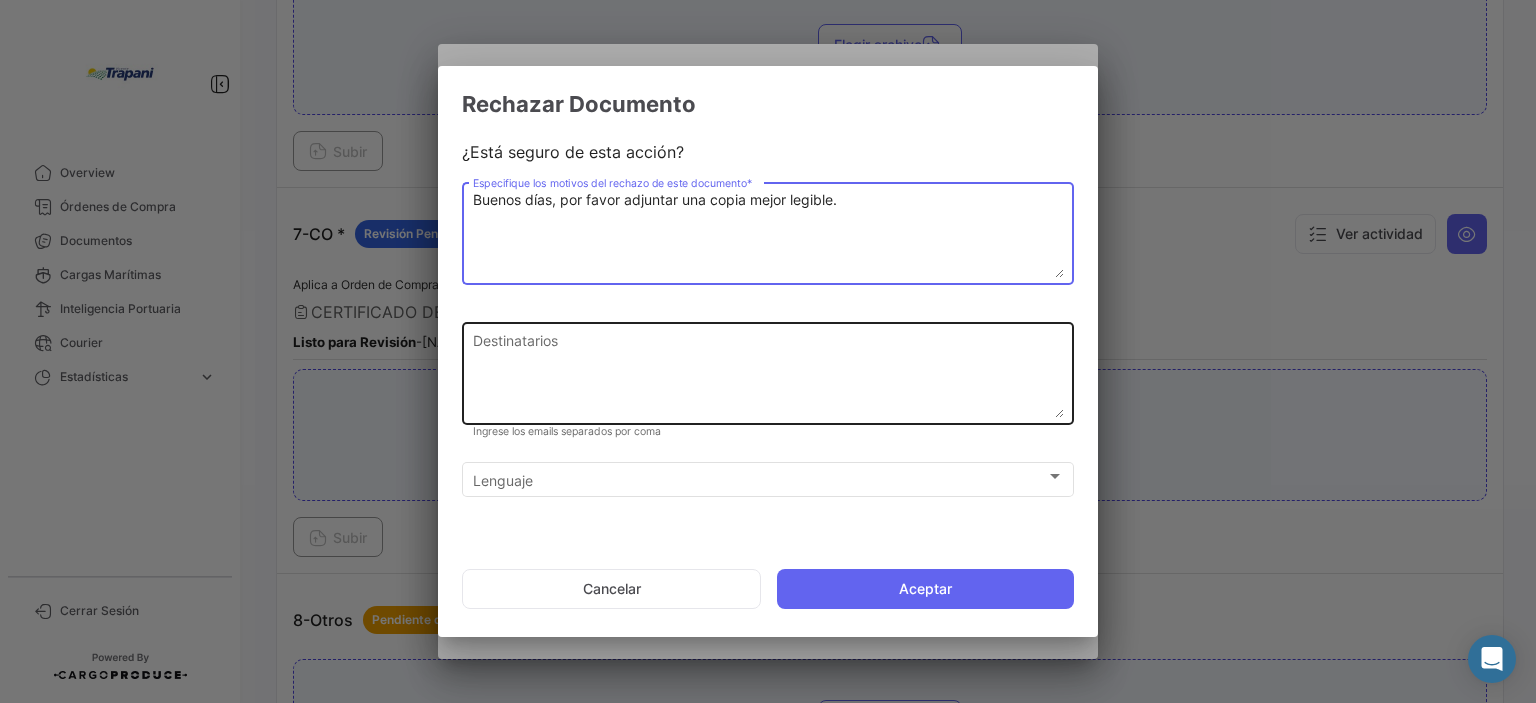 type on "Buenos días, por favor adjuntar una copia mejor legible." 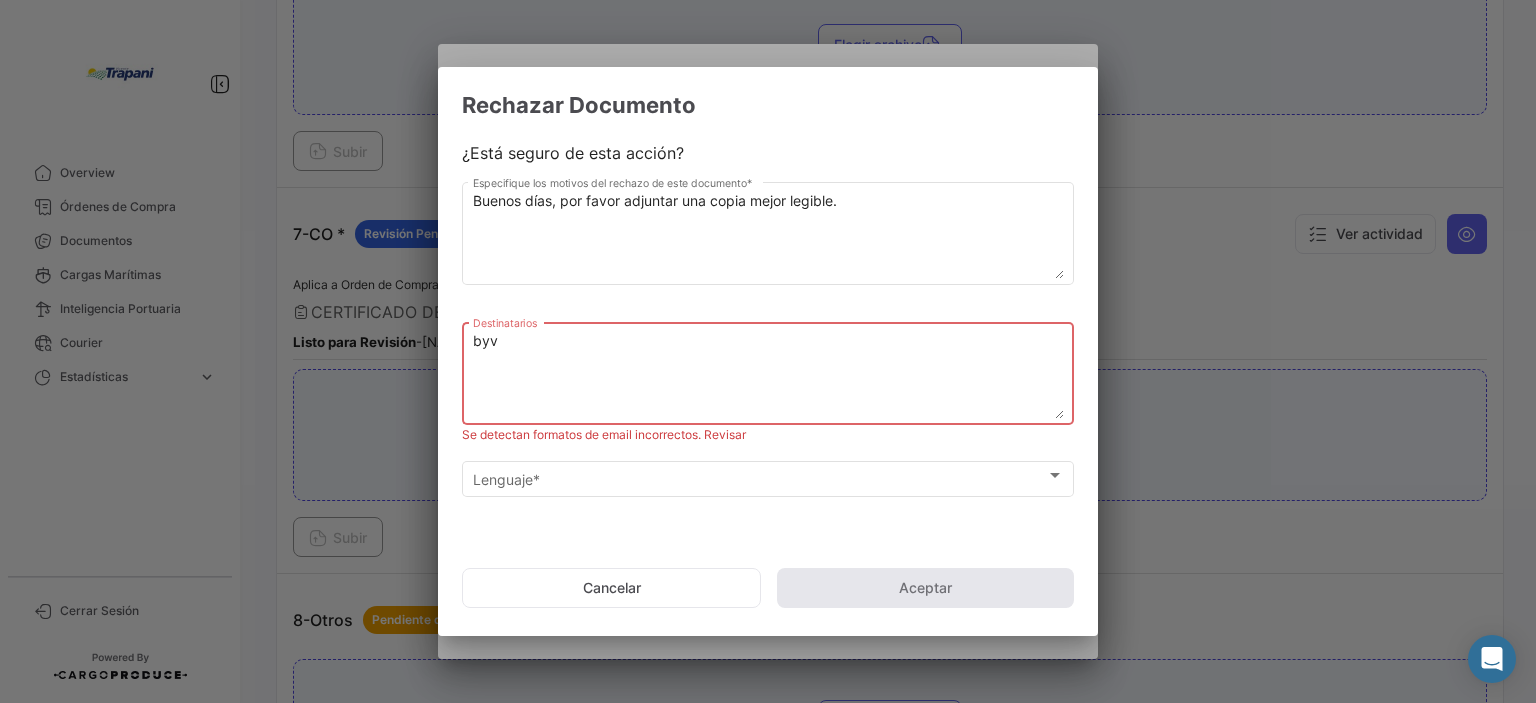 drag, startPoint x: 547, startPoint y: 351, endPoint x: 456, endPoint y: 335, distance: 92.39589 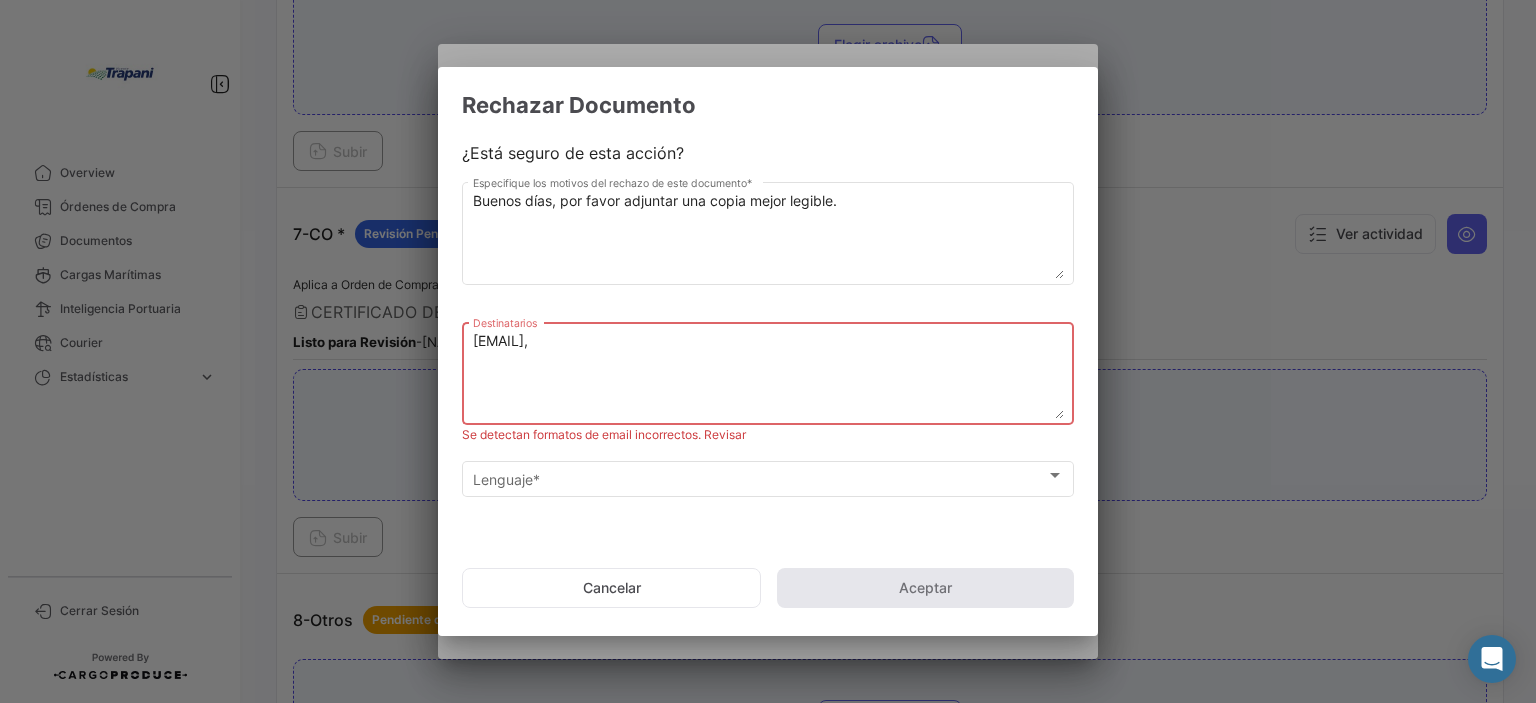 paste on "[EMAIL]" 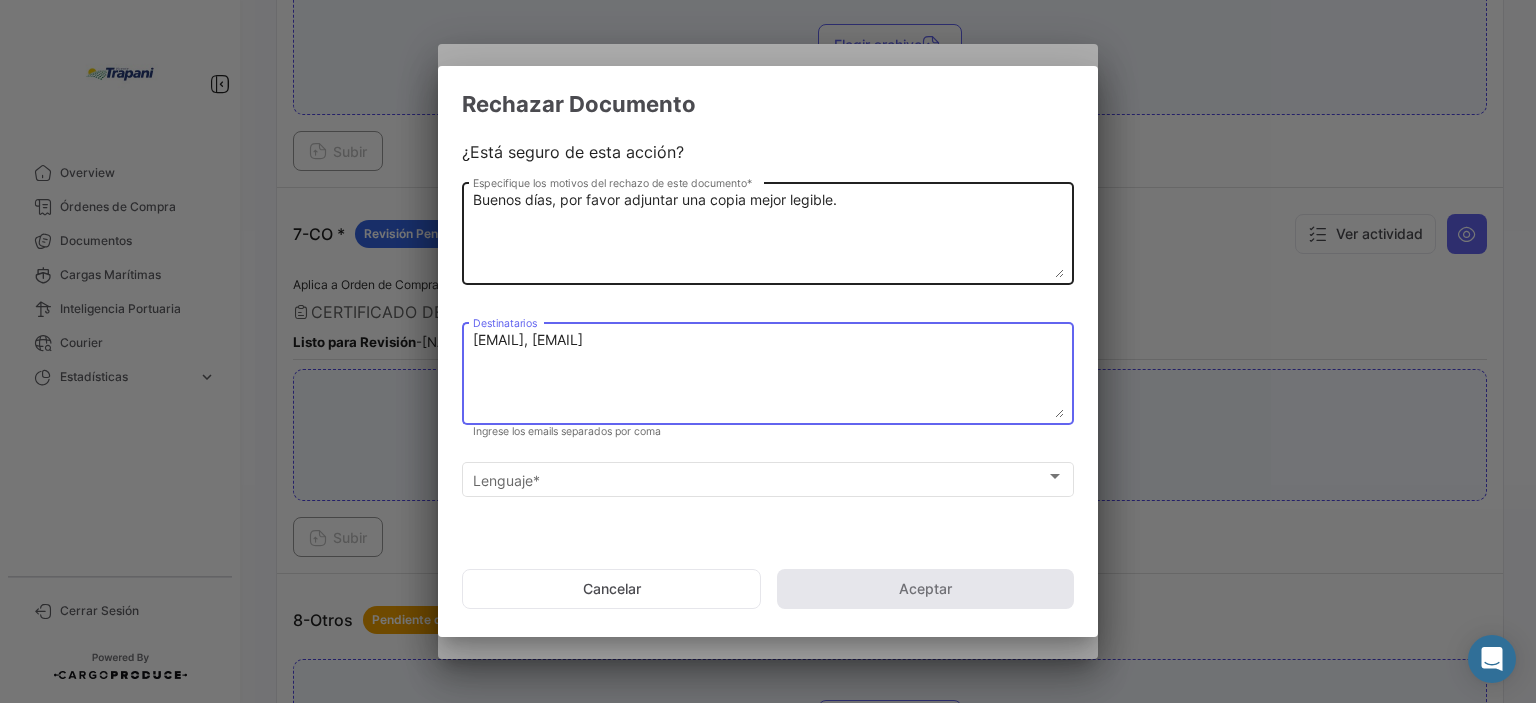 type on "[EMAIL], [EMAIL]" 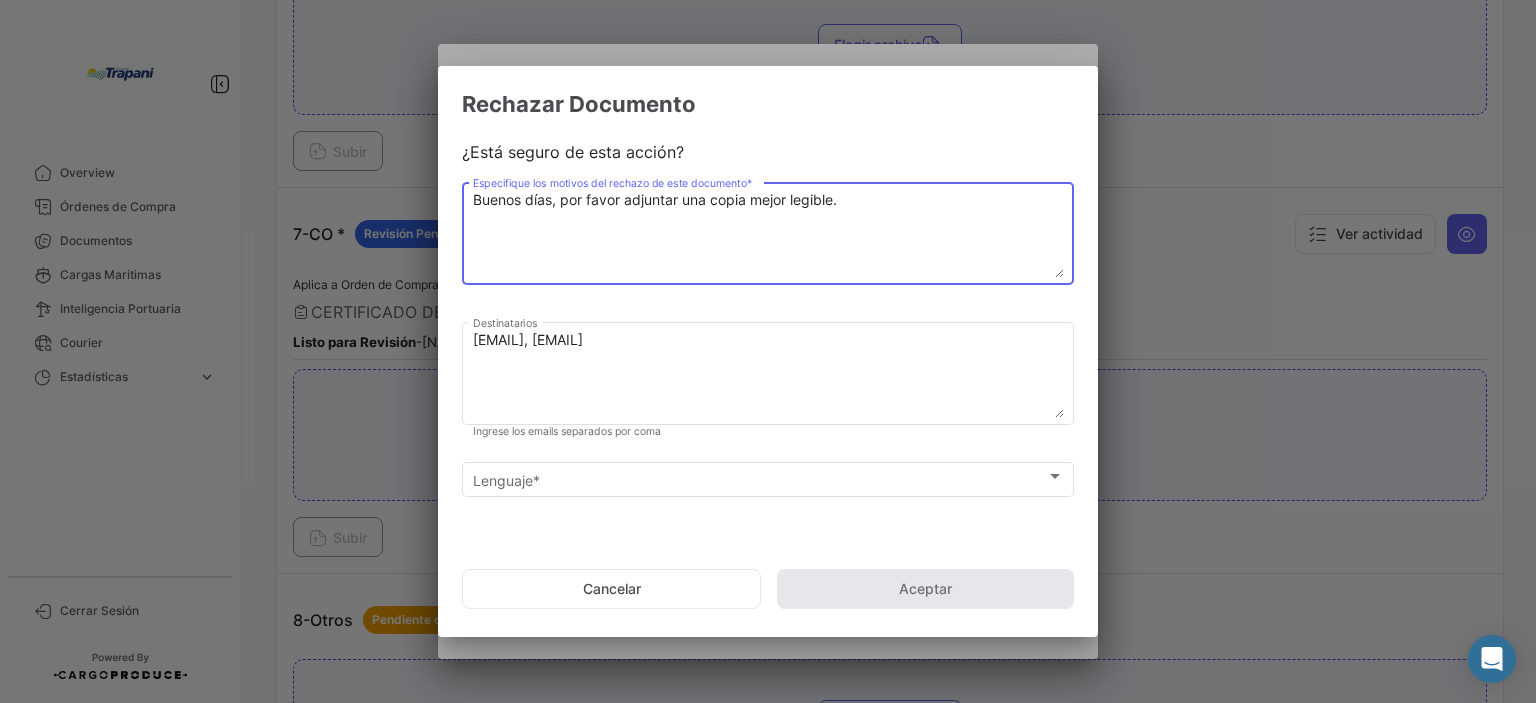 click on "Buenos días, por favor adjuntar una copia mejor legible." at bounding box center [768, 234] 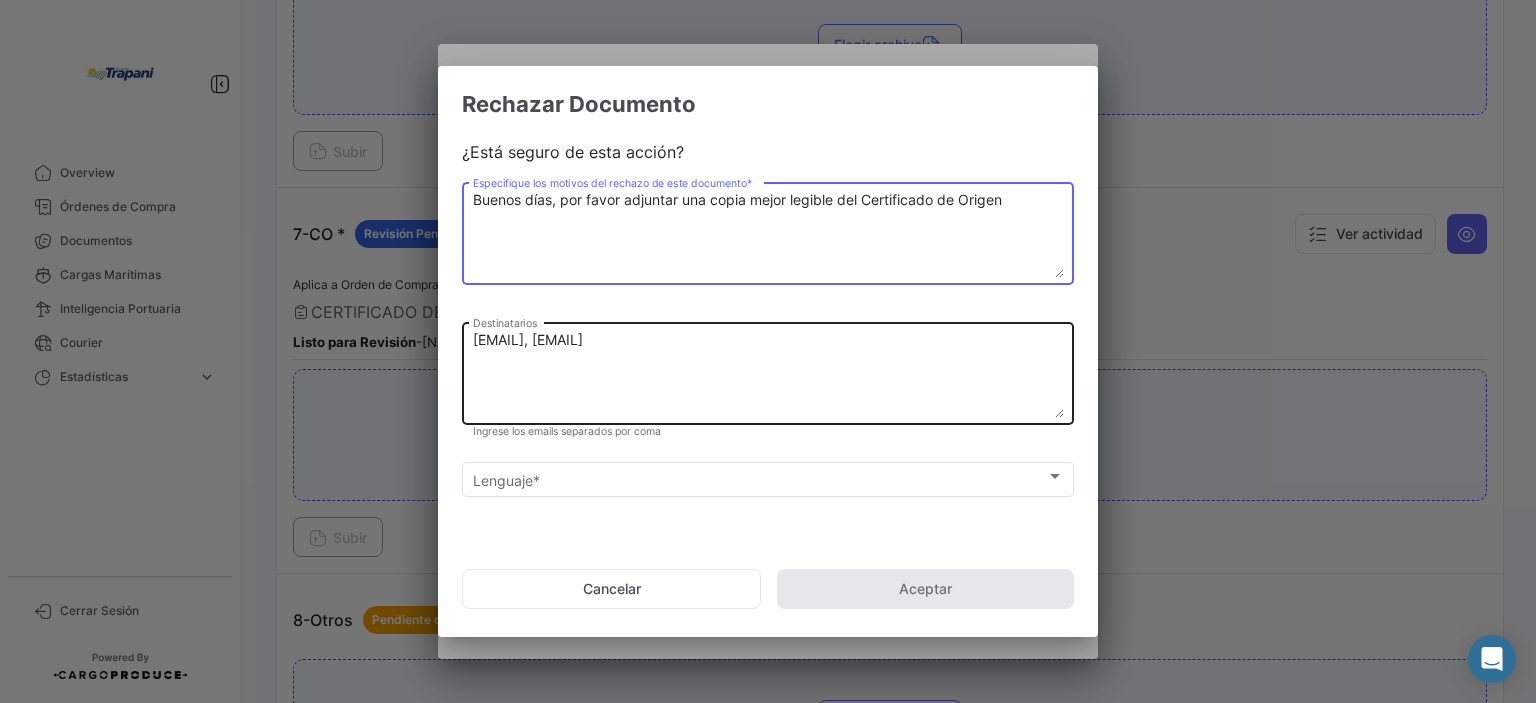type on "Buenos días, por favor adjuntar una copia mejor legible del Certificado de Origen" 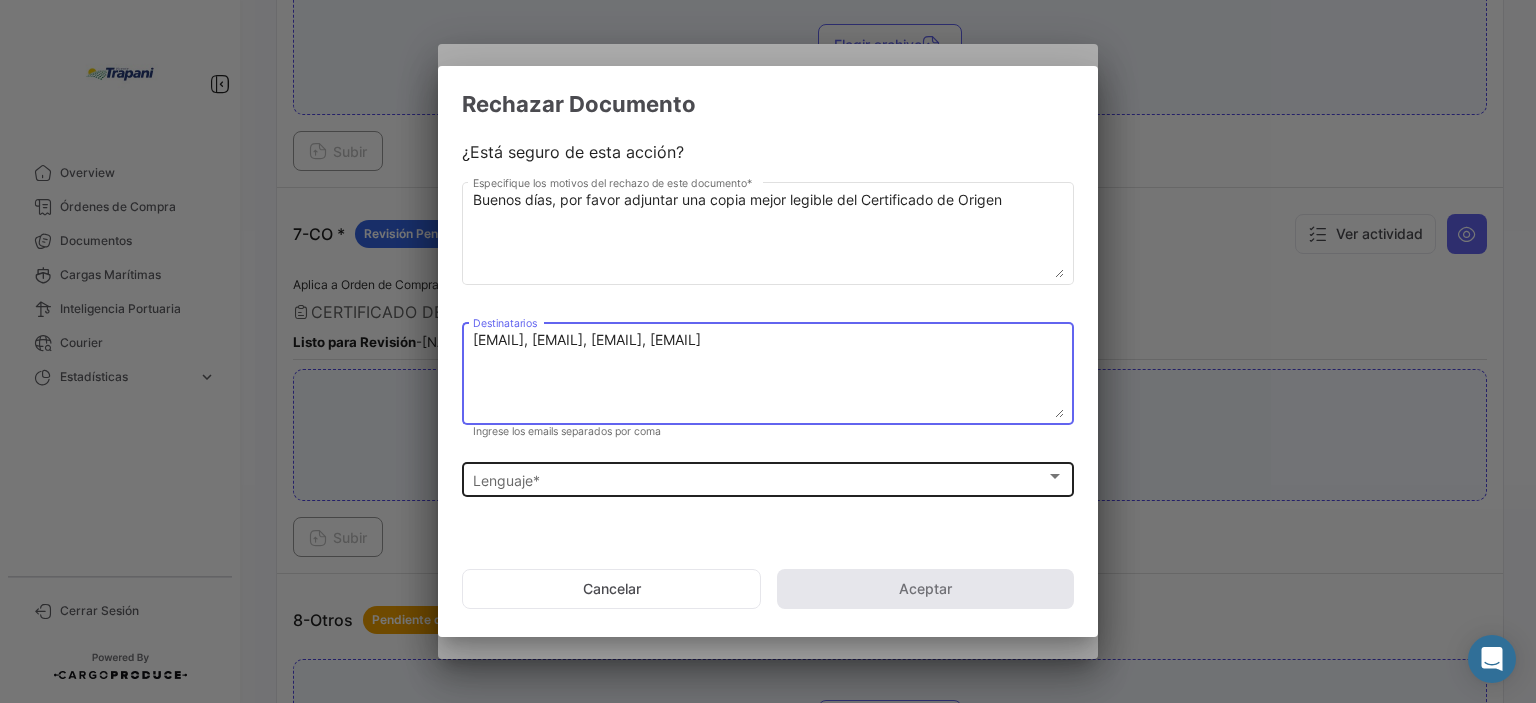 type on "[EMAIL], [EMAIL], [EMAIL], [EMAIL]" 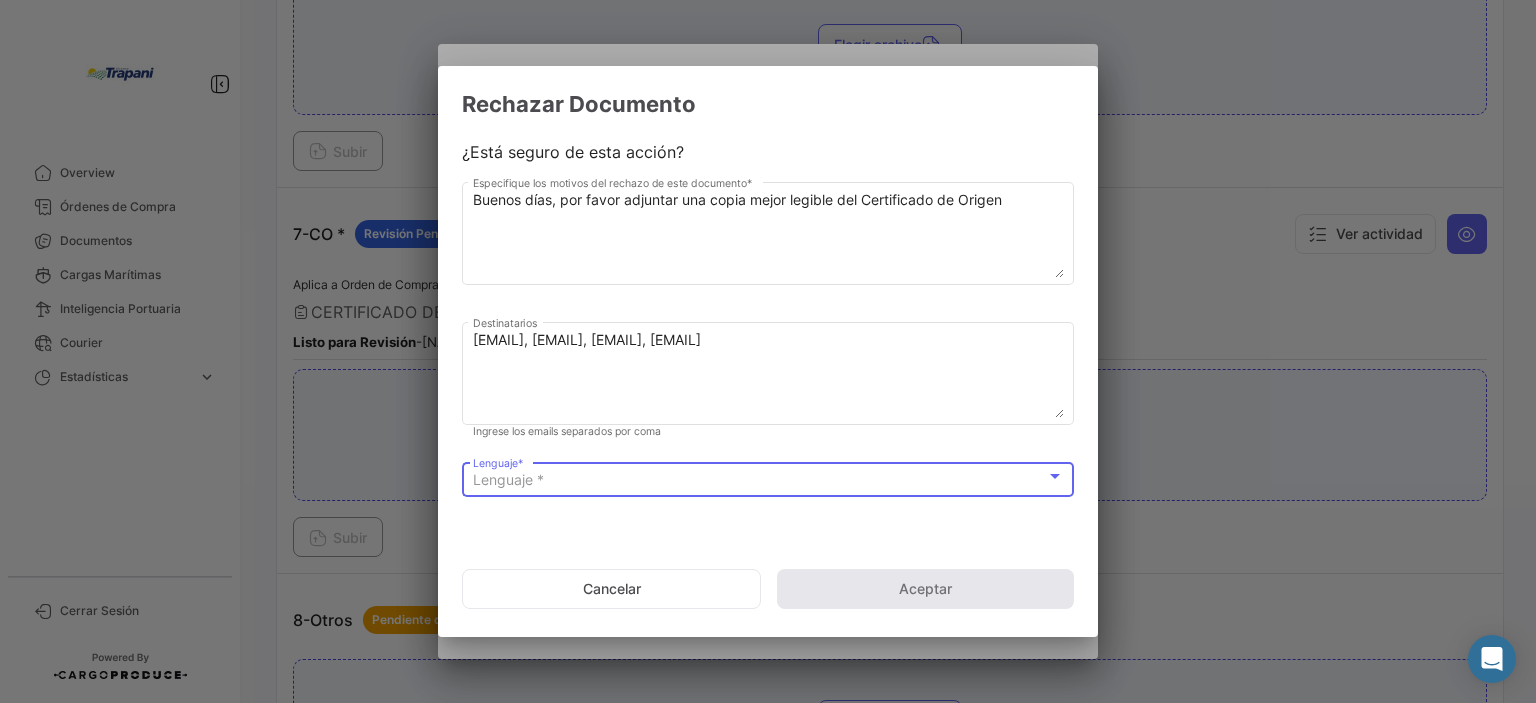click on "Lenguaje *" at bounding box center [759, 480] 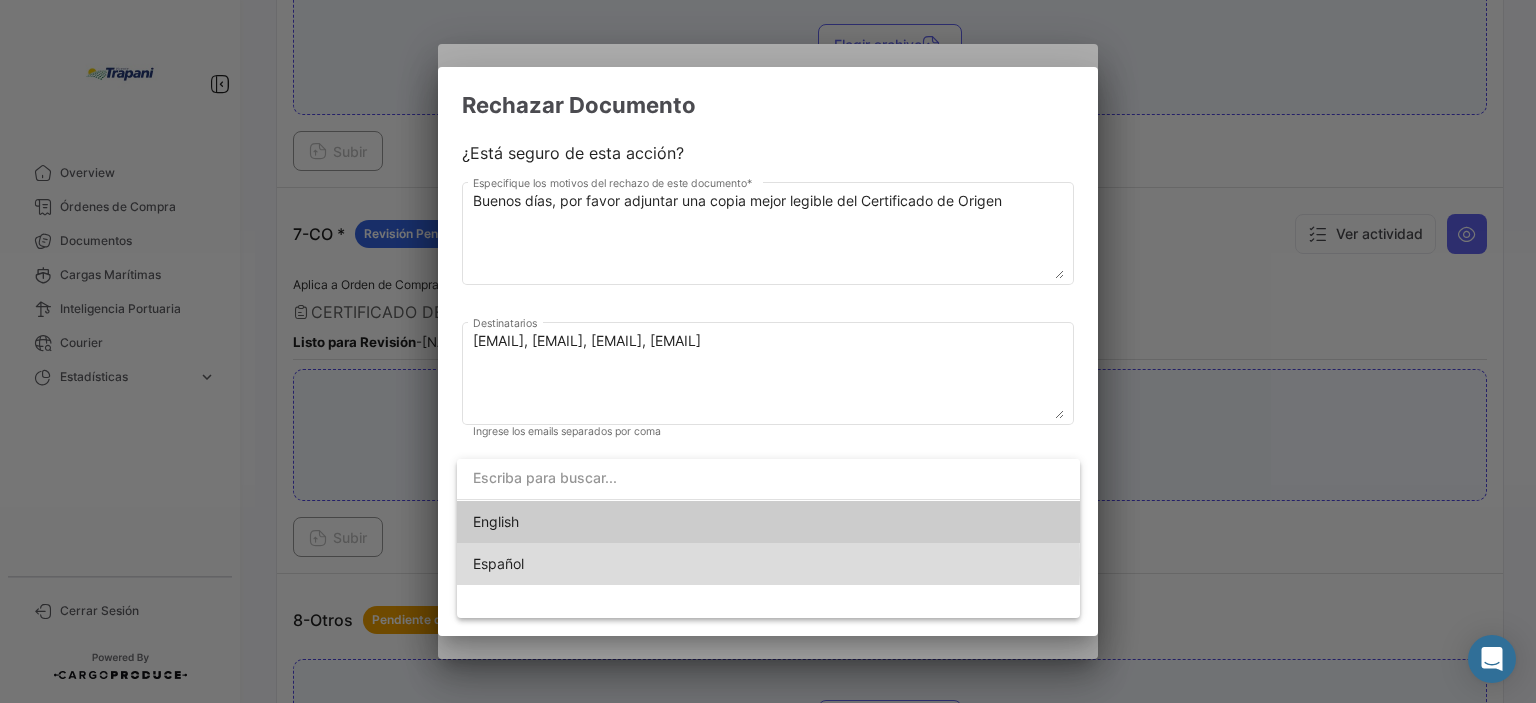 click on "Español" at bounding box center (613, 564) 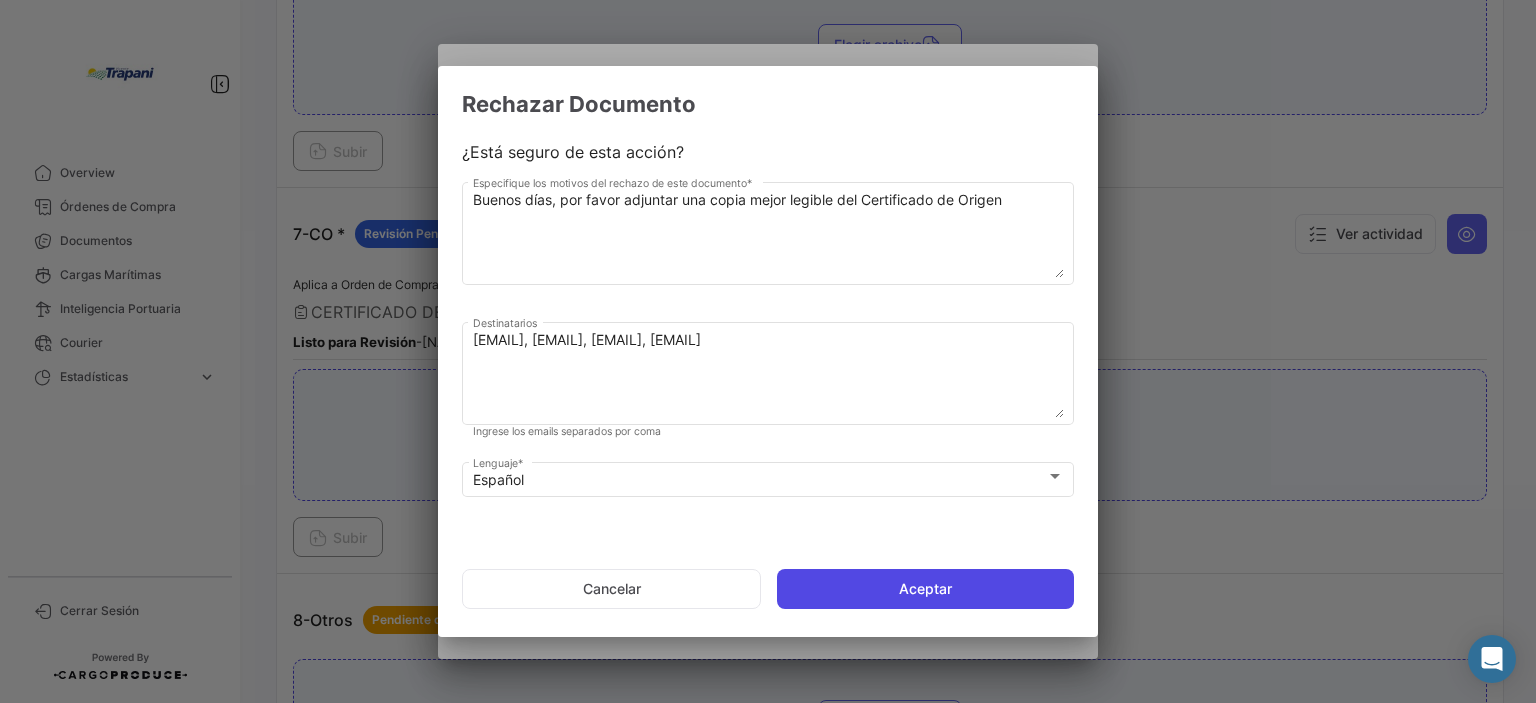click on "Aceptar" 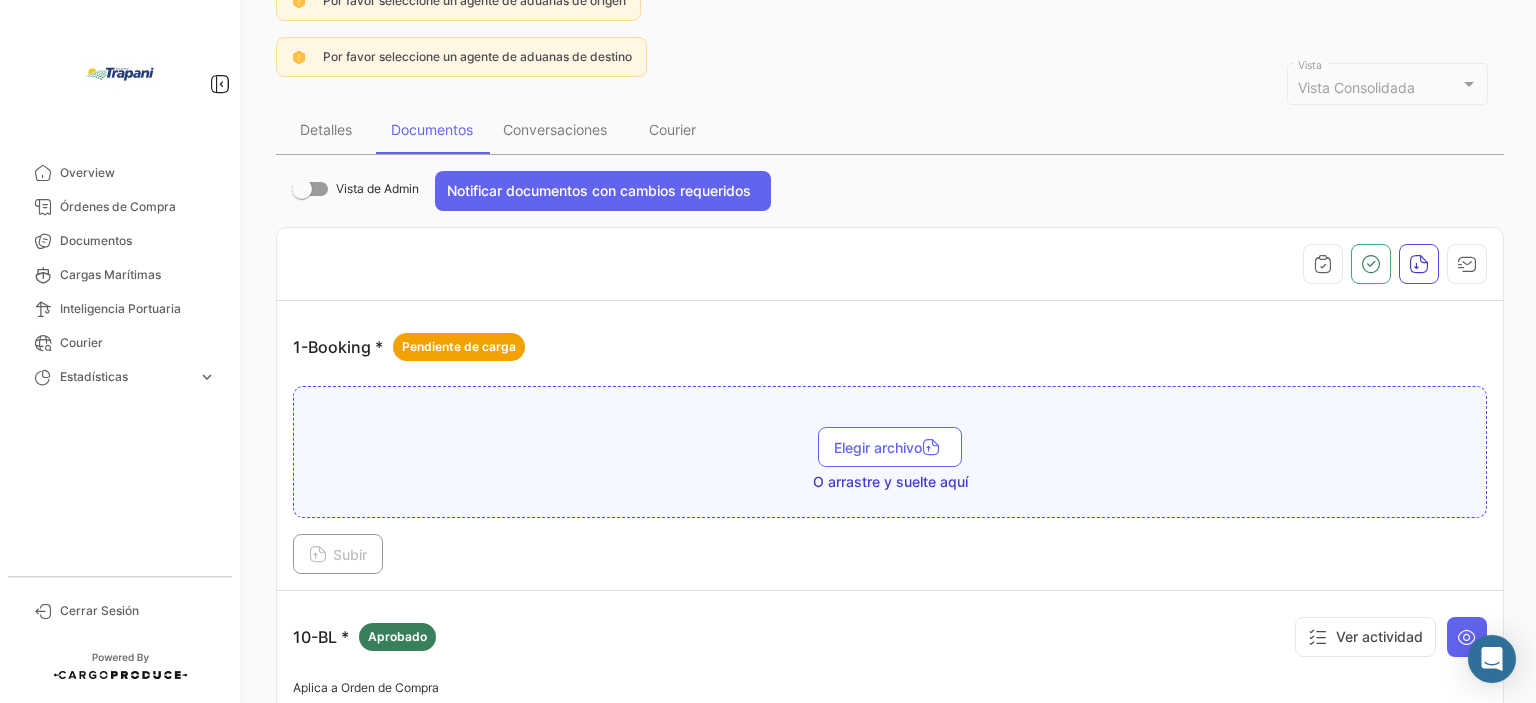 scroll, scrollTop: 0, scrollLeft: 0, axis: both 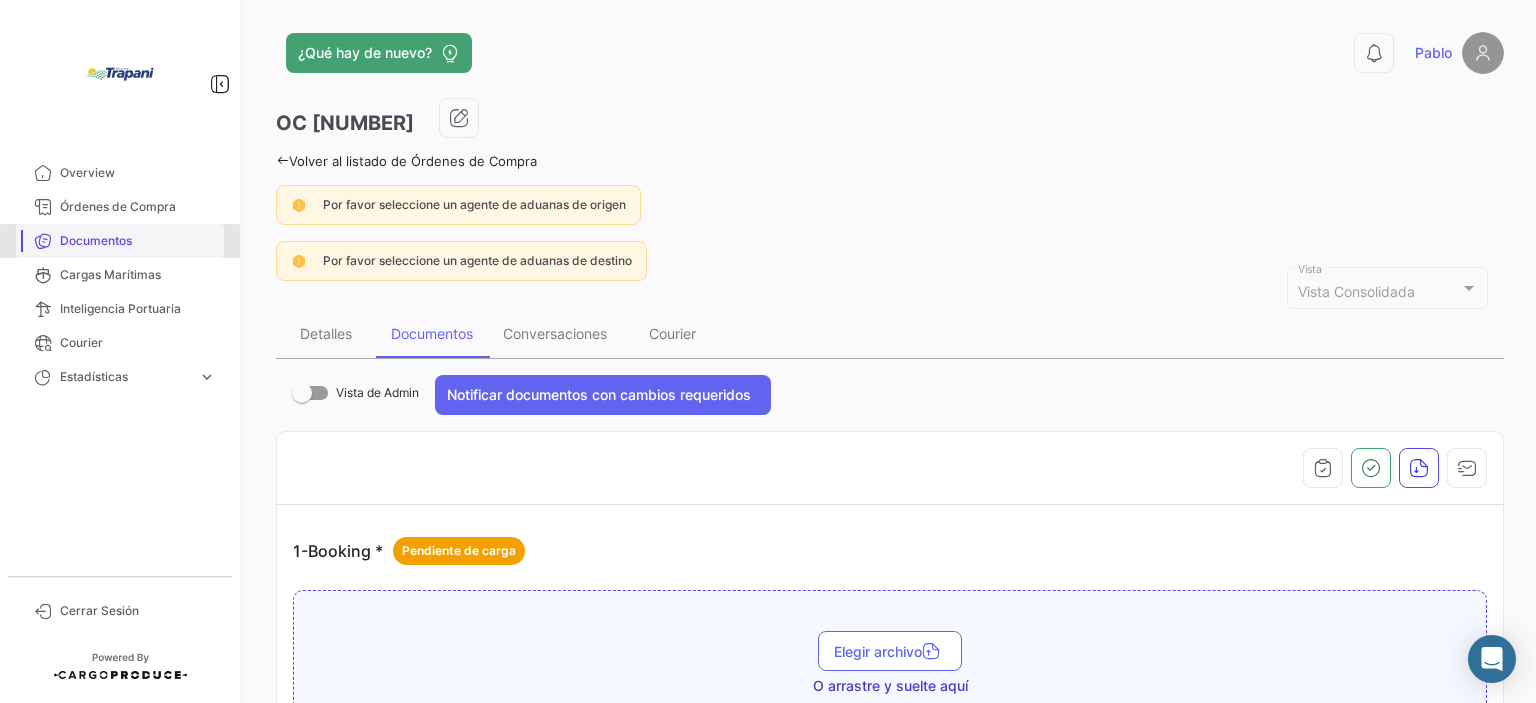click on "Documentos" at bounding box center (138, 241) 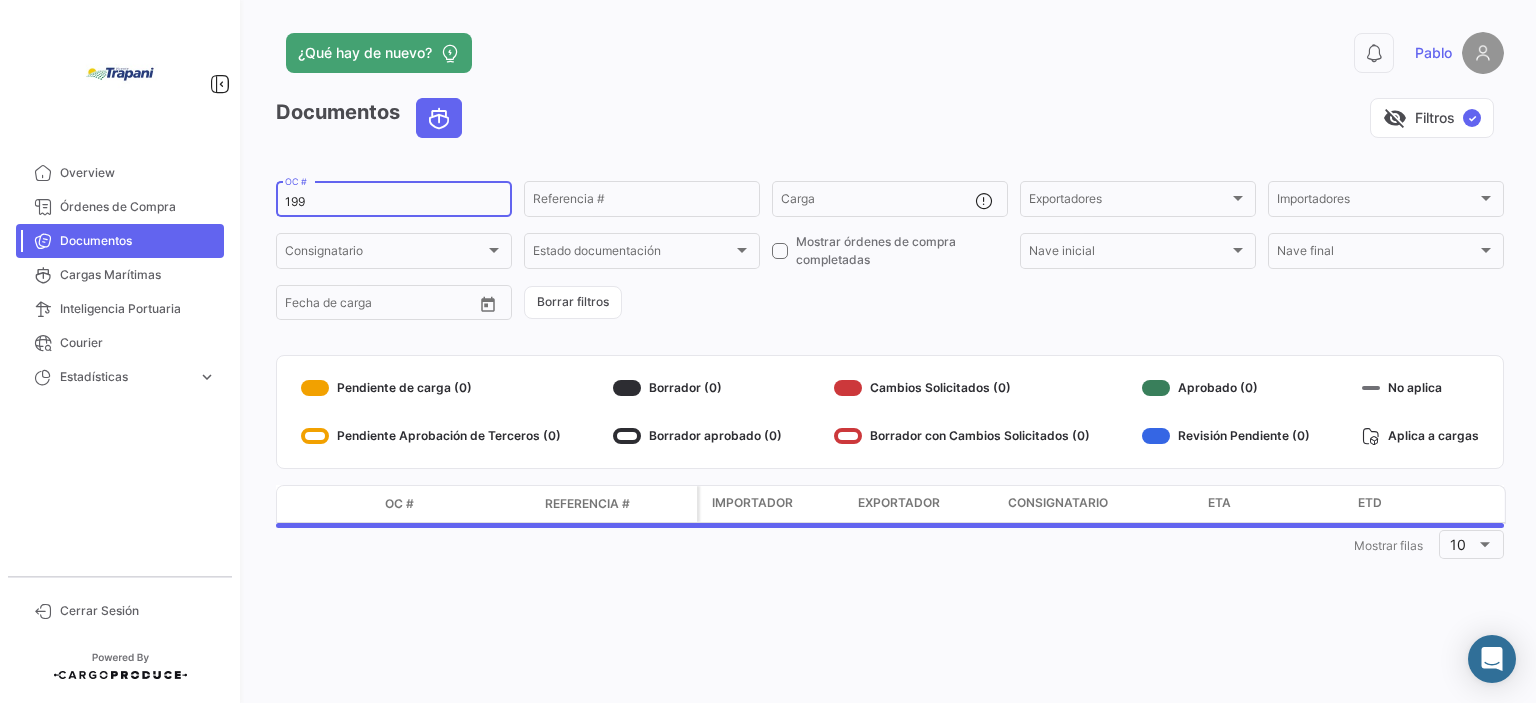 click on "199  OC #" 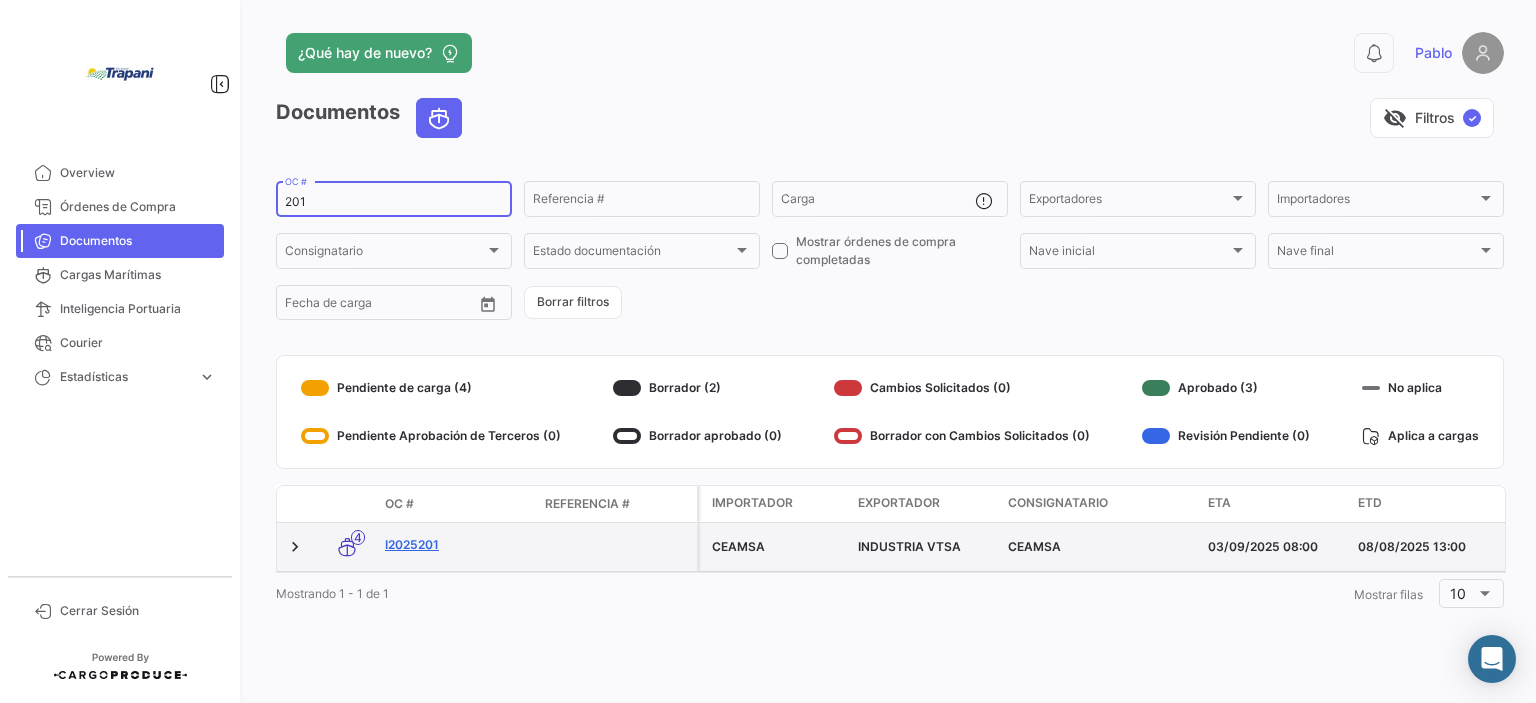 type on "201" 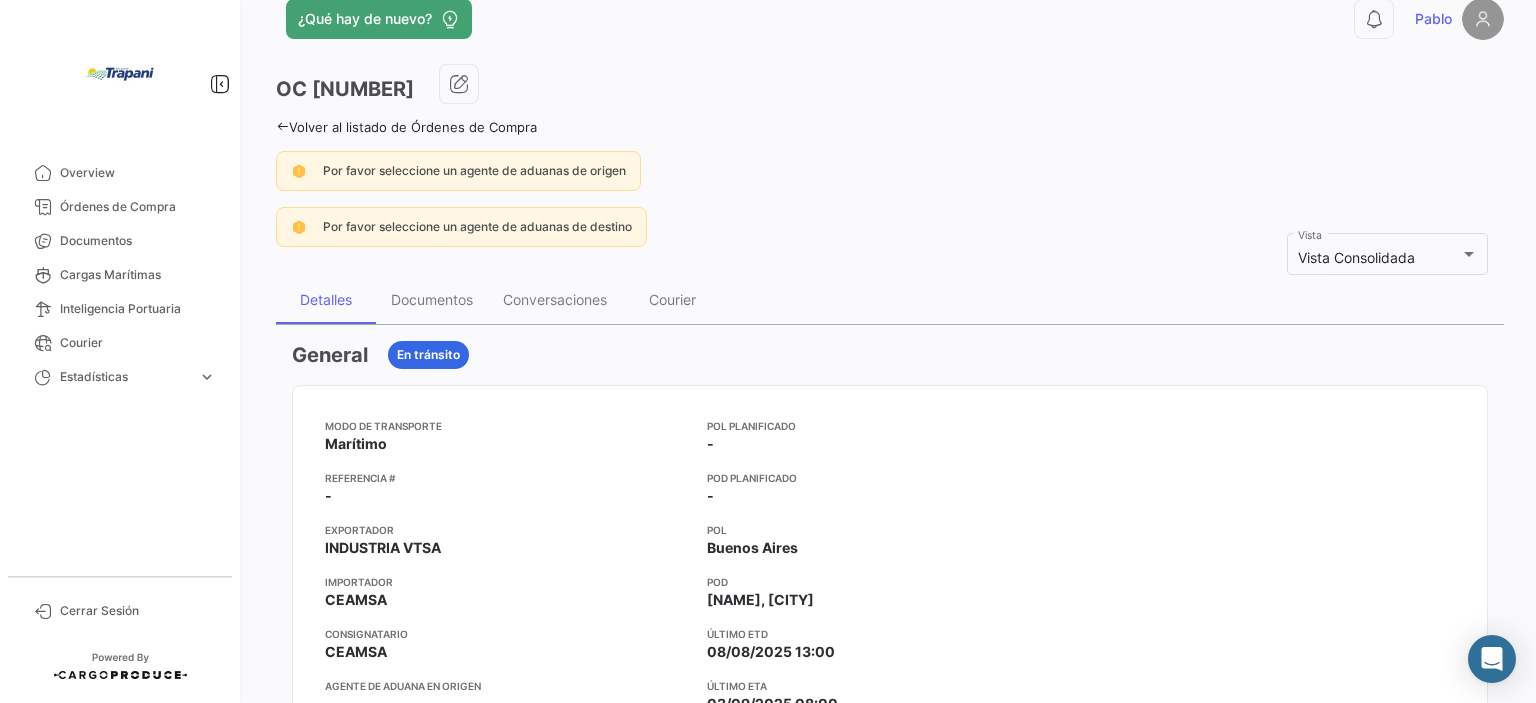 scroll, scrollTop: 0, scrollLeft: 0, axis: both 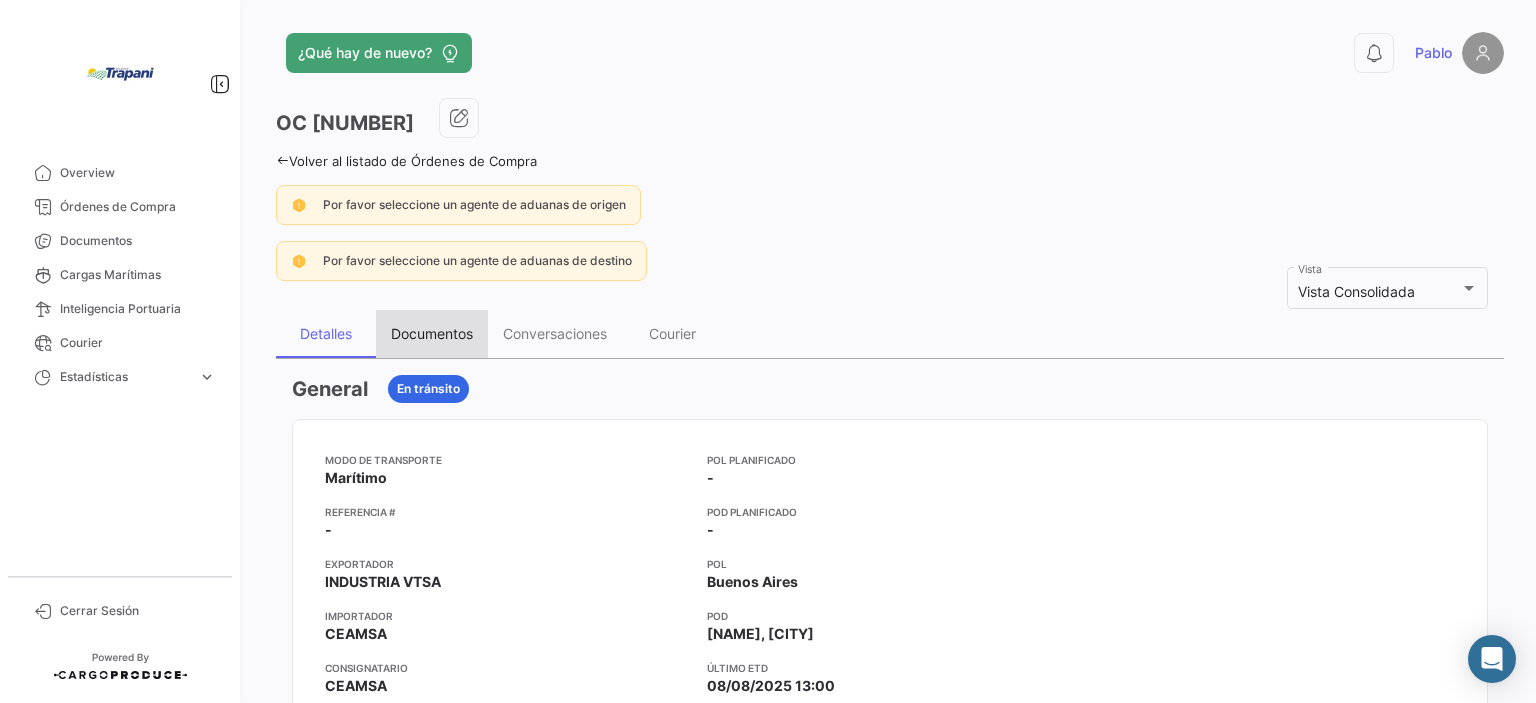 click on "Documentos" at bounding box center (432, 334) 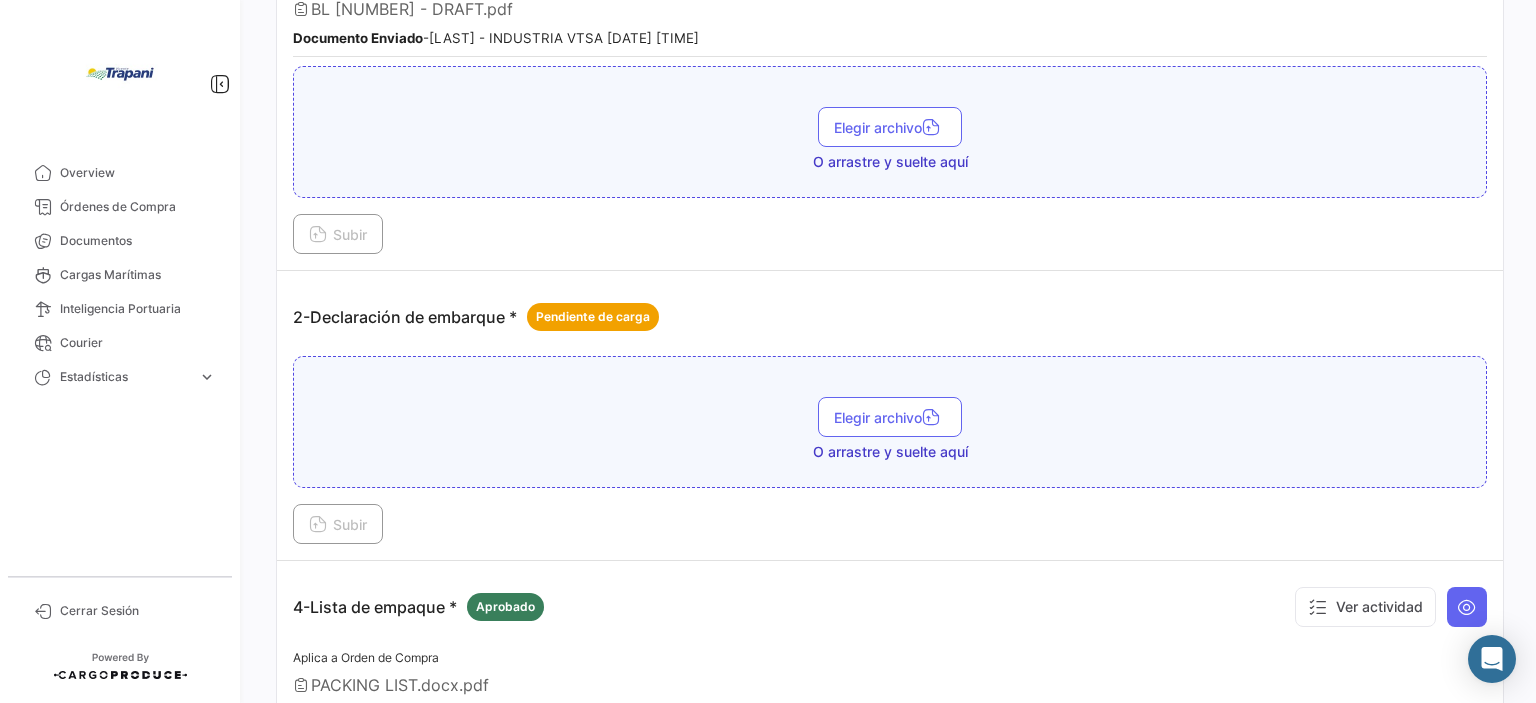 scroll, scrollTop: 1200, scrollLeft: 0, axis: vertical 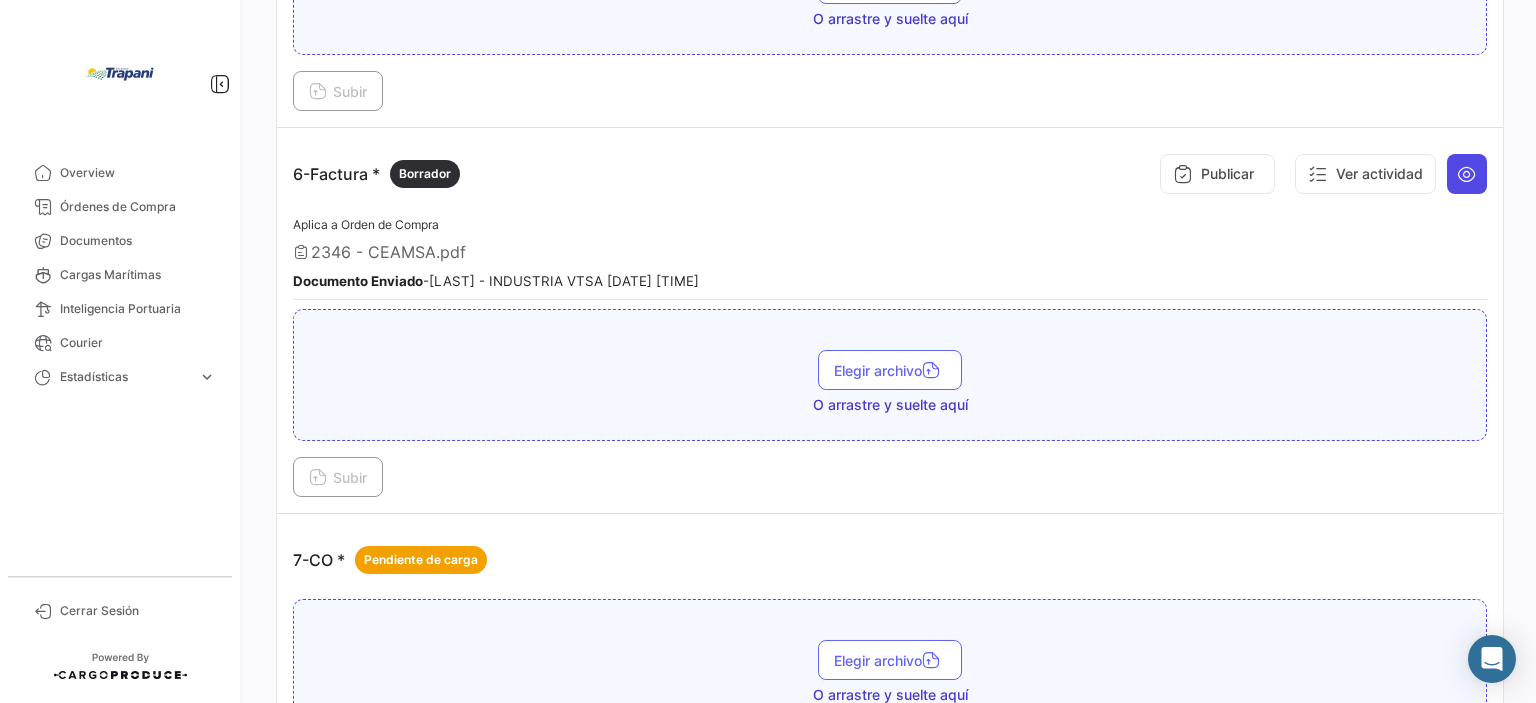 click at bounding box center (1467, 174) 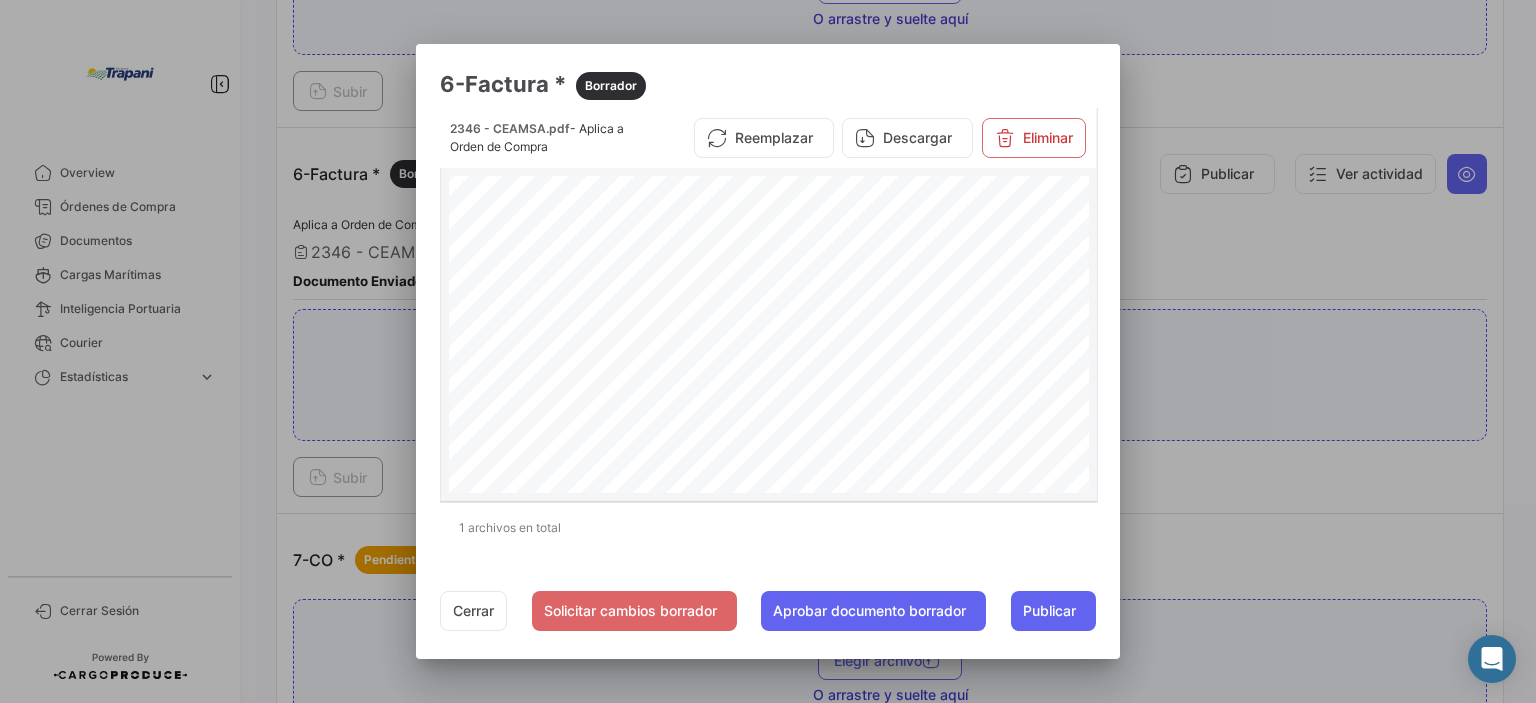 scroll, scrollTop: 521, scrollLeft: 0, axis: vertical 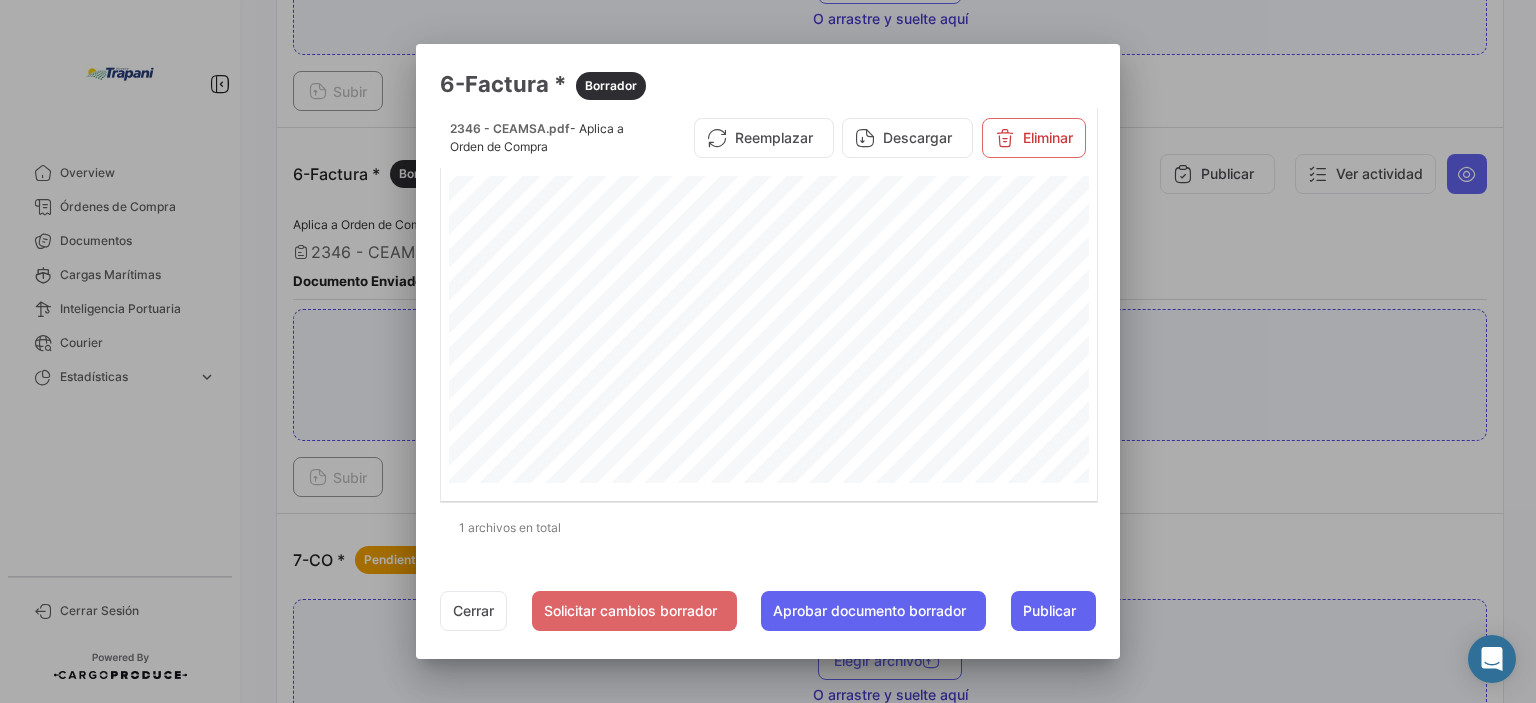 click at bounding box center [768, 351] 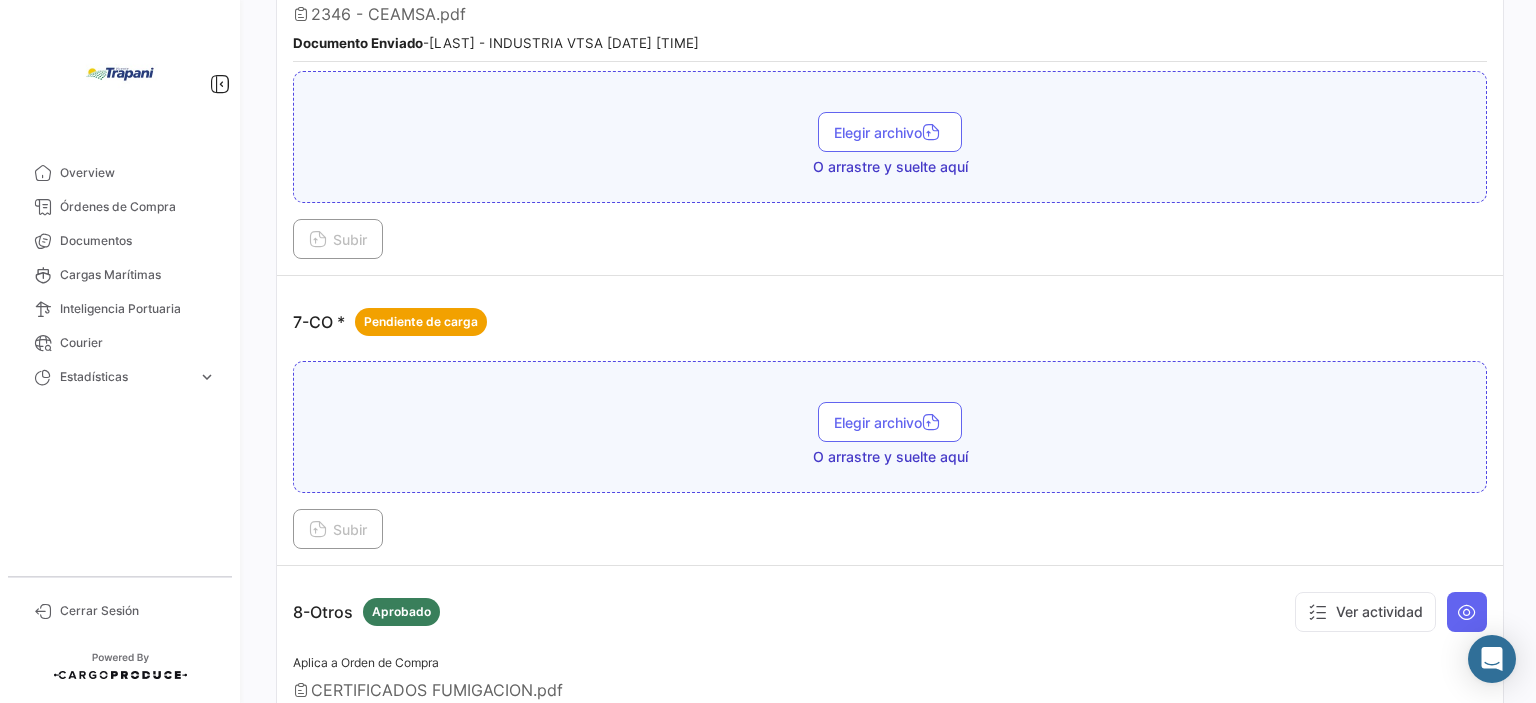 scroll, scrollTop: 2304, scrollLeft: 0, axis: vertical 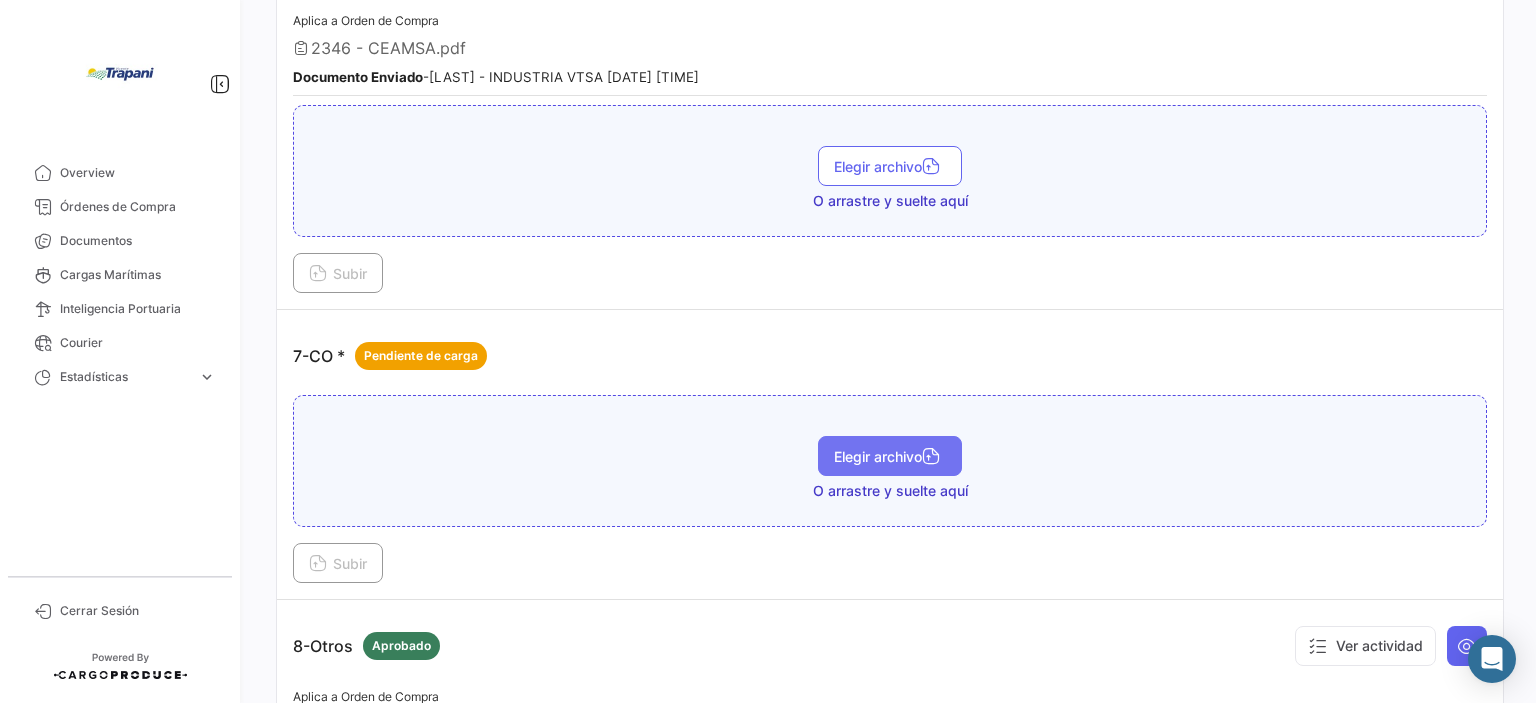 click on "Elegir archivo" at bounding box center [890, 456] 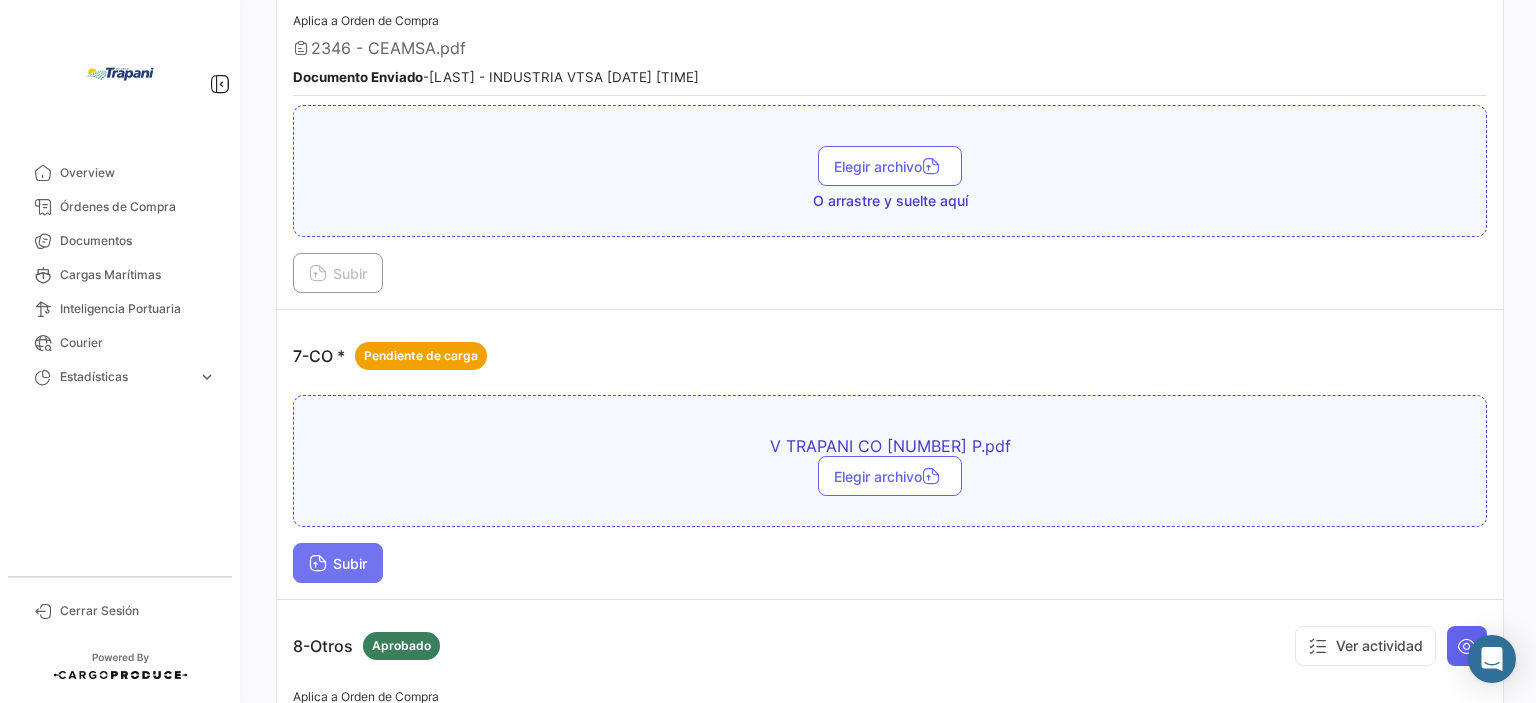 click on "Subir" at bounding box center [338, 563] 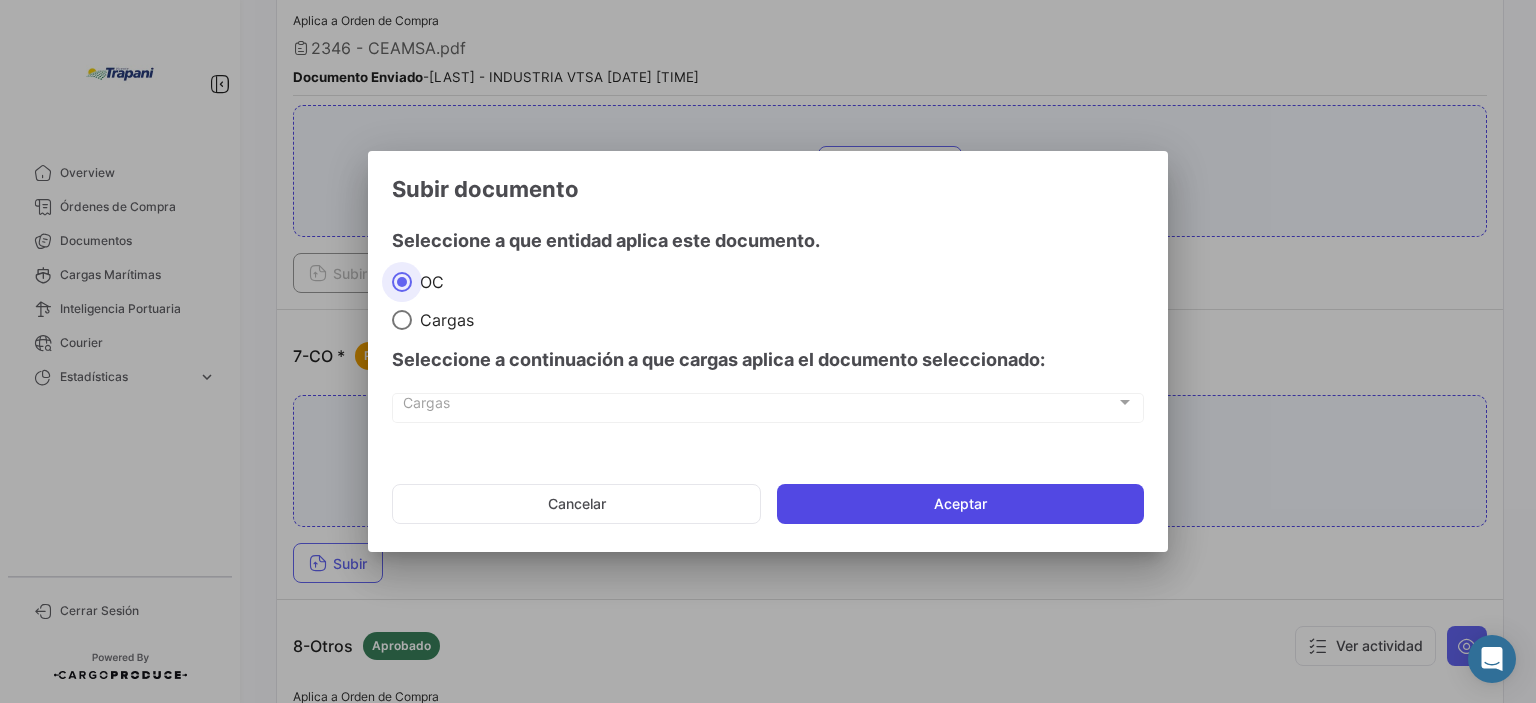 click on "Aceptar" 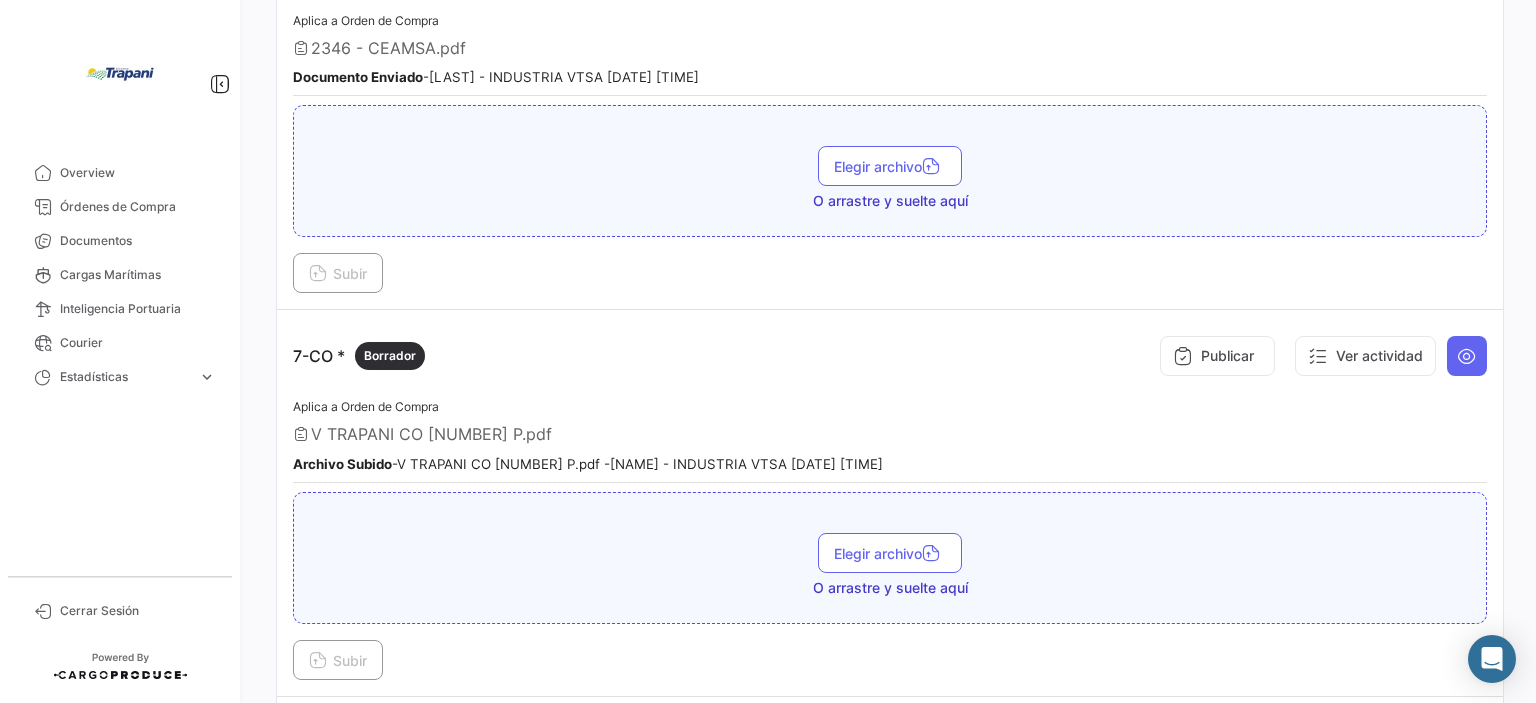 click on "Aplica a Orden de Compra V TRAPANI CO [NUMBER] P.pdf Archivo Subido - V TRAPANI CO [NUMBER] P.pdf - [LAST] - INDUSTRIA VTSA [DATE] [TIME]" at bounding box center (890, 439) 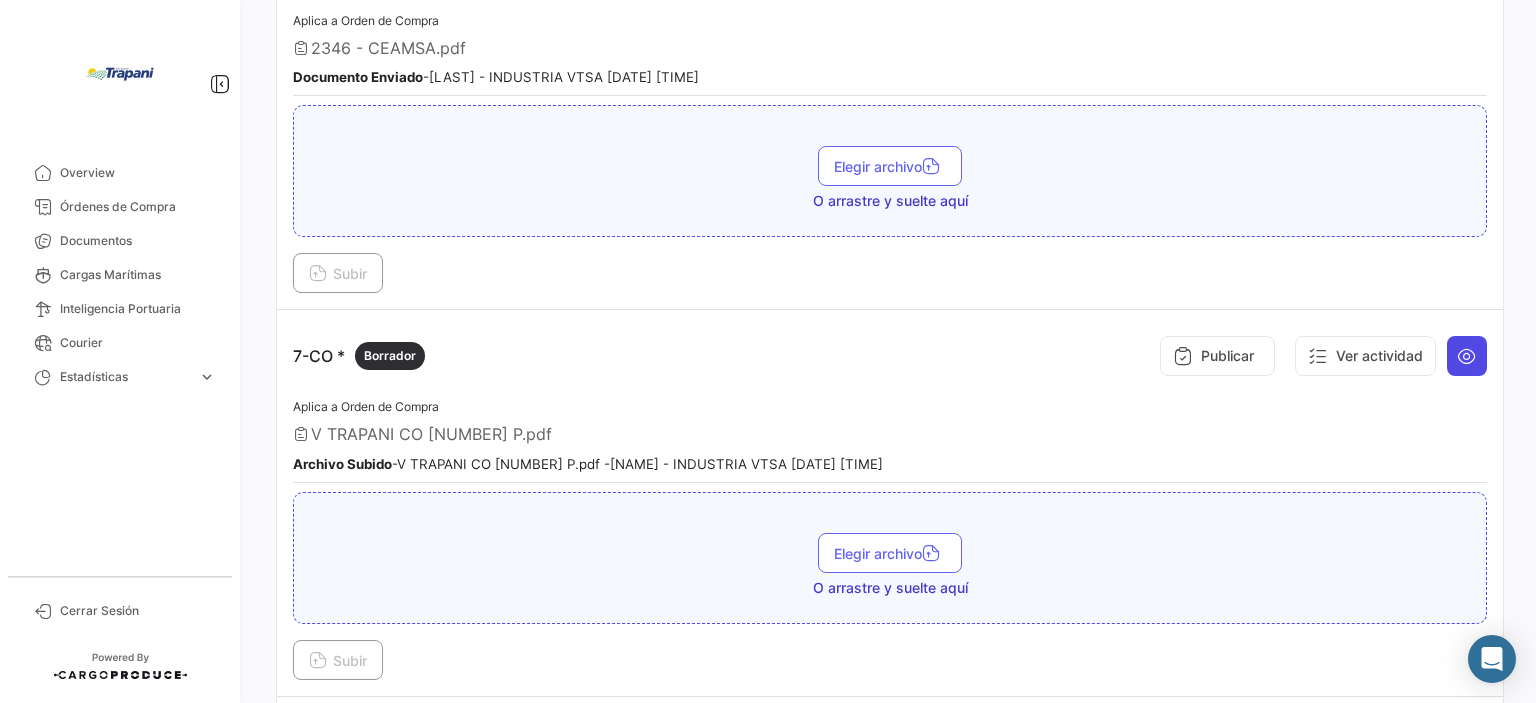 click at bounding box center (1467, 356) 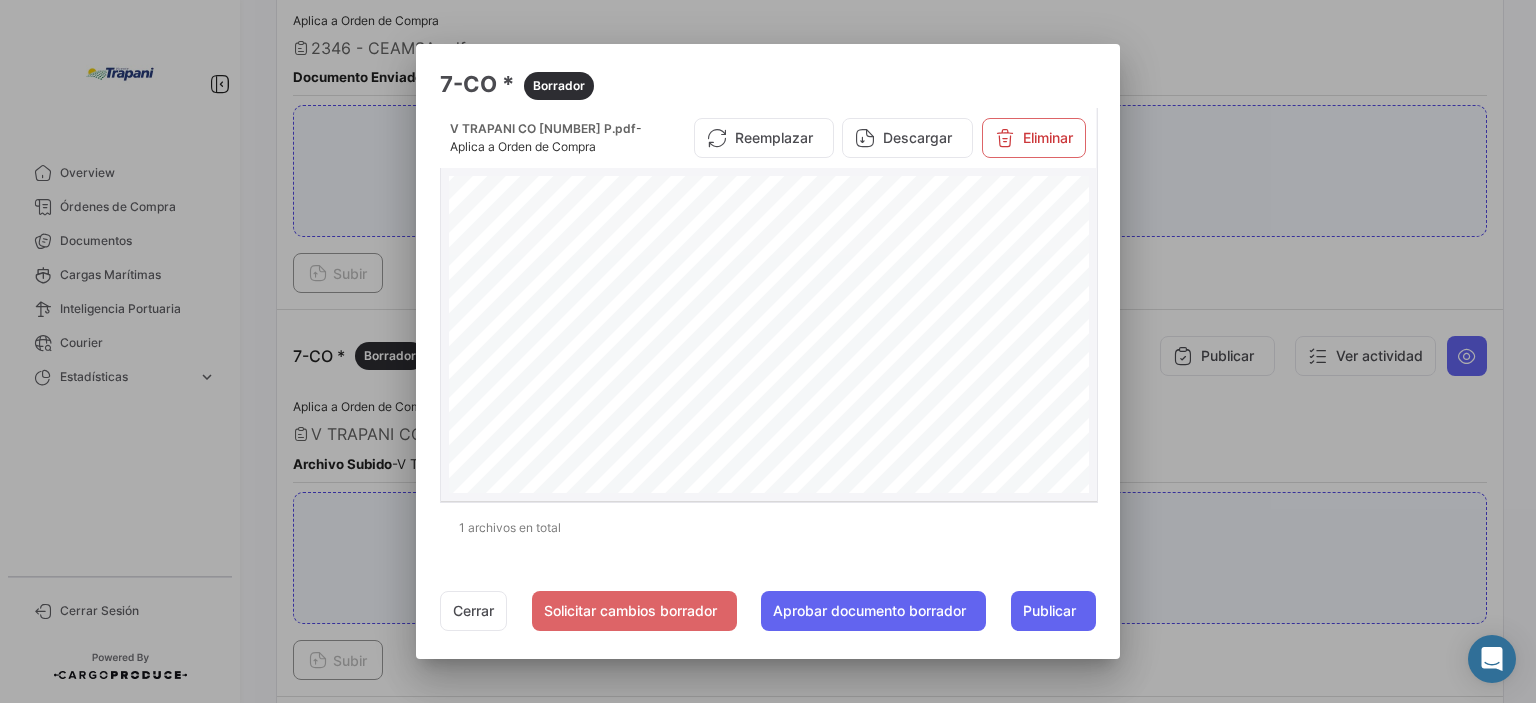 scroll, scrollTop: 400, scrollLeft: 0, axis: vertical 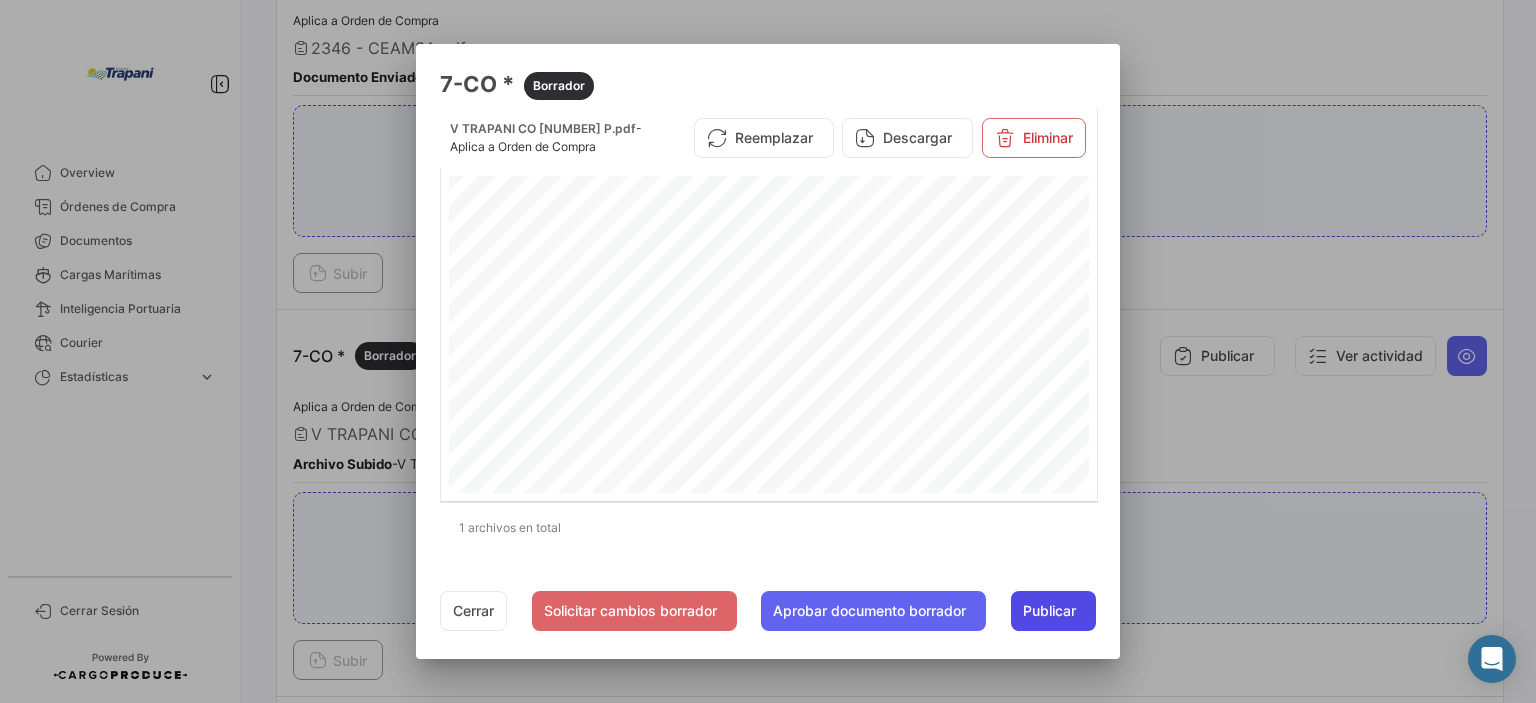 click on "Publicar" 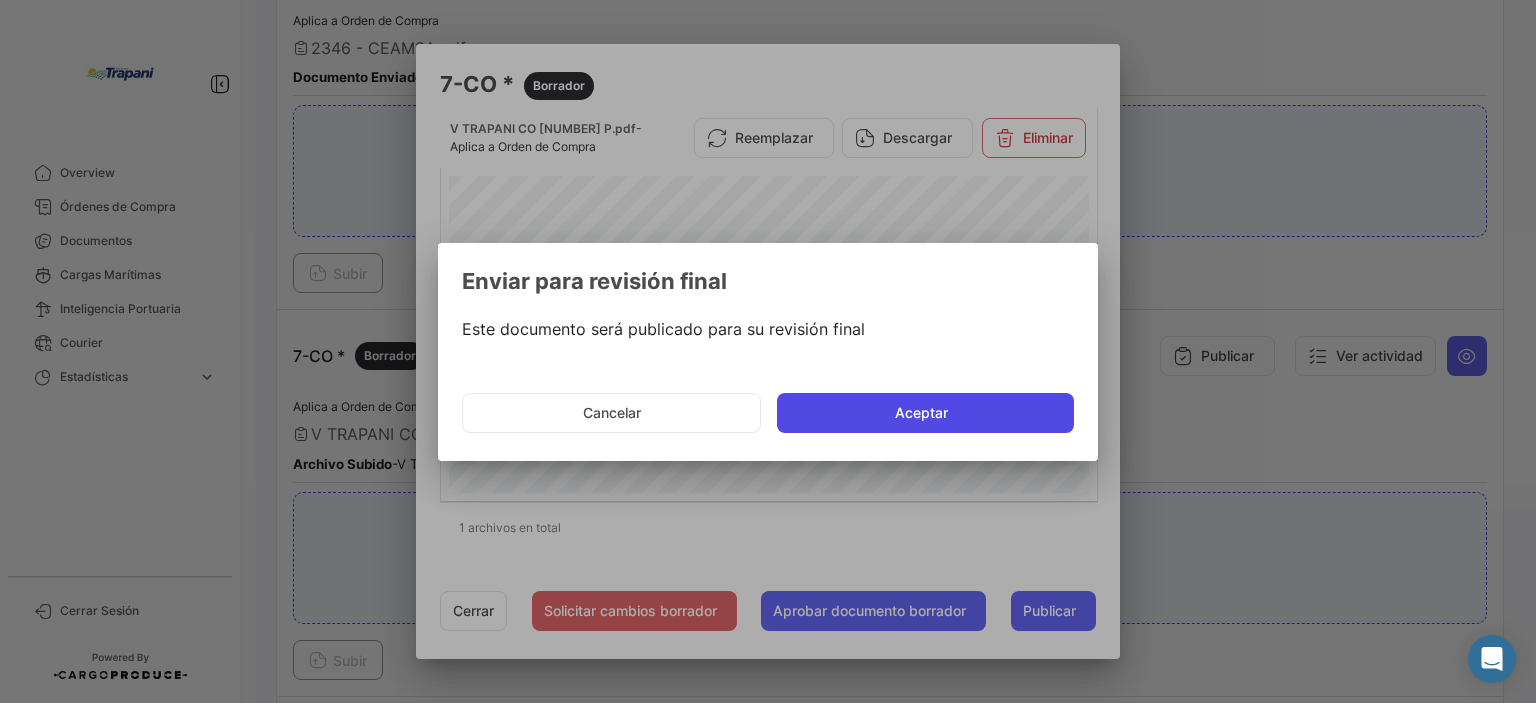 click on "Aceptar" 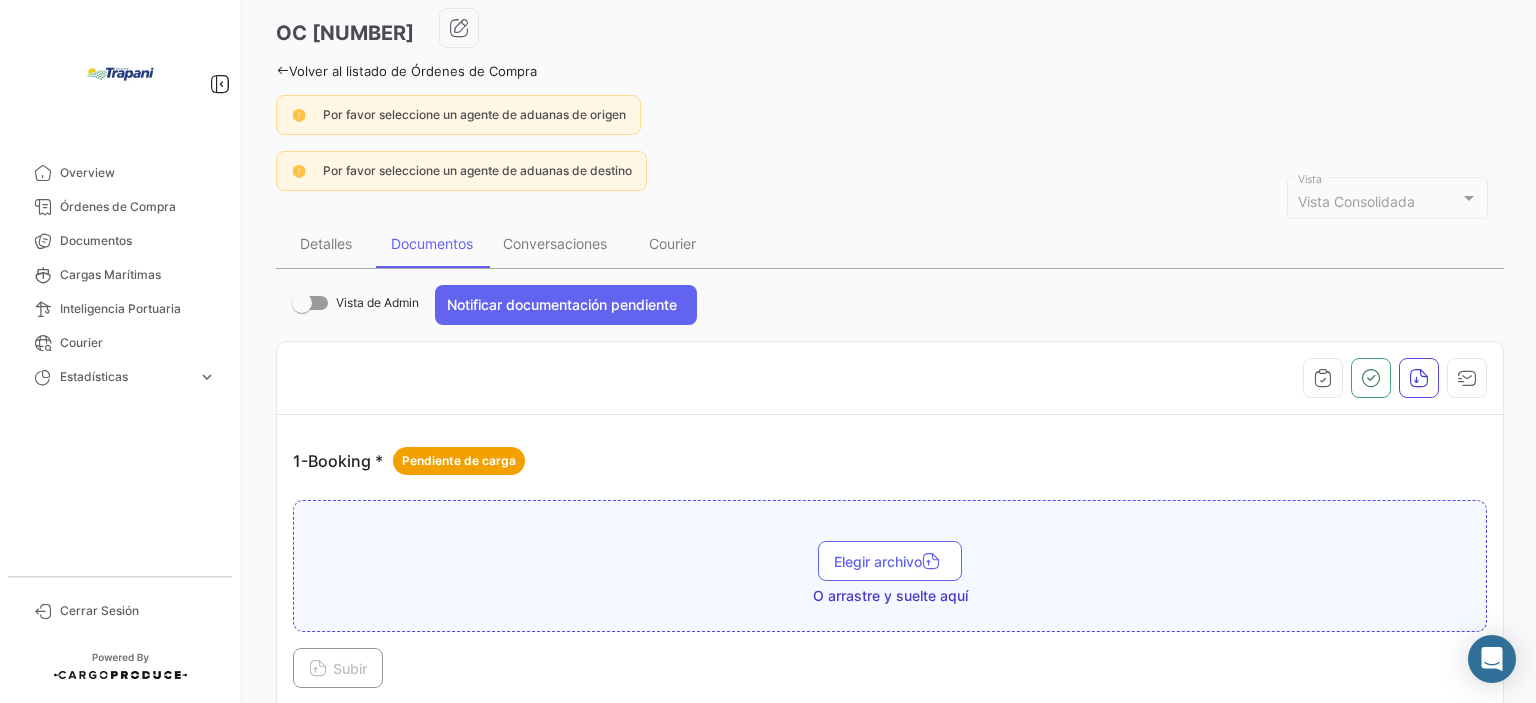scroll, scrollTop: 0, scrollLeft: 0, axis: both 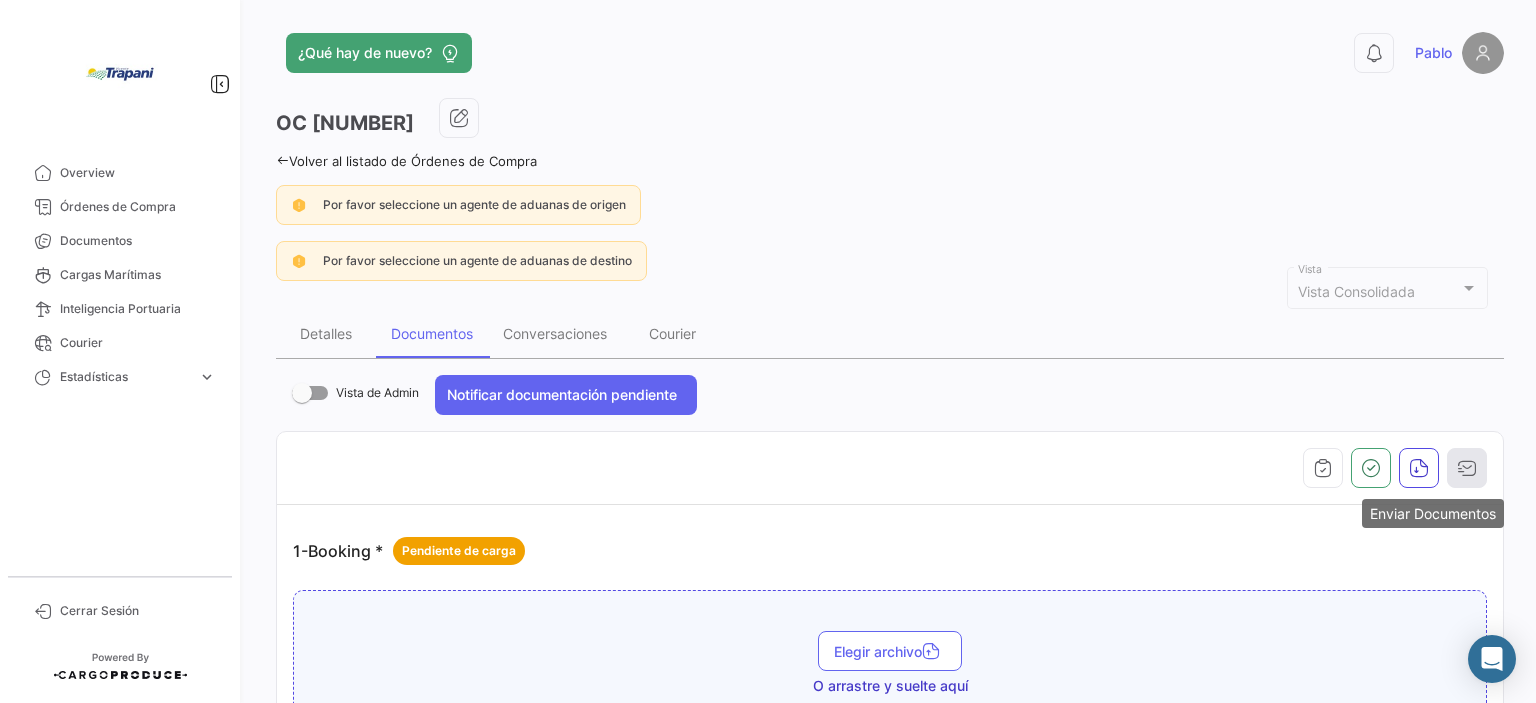 click at bounding box center (1467, 468) 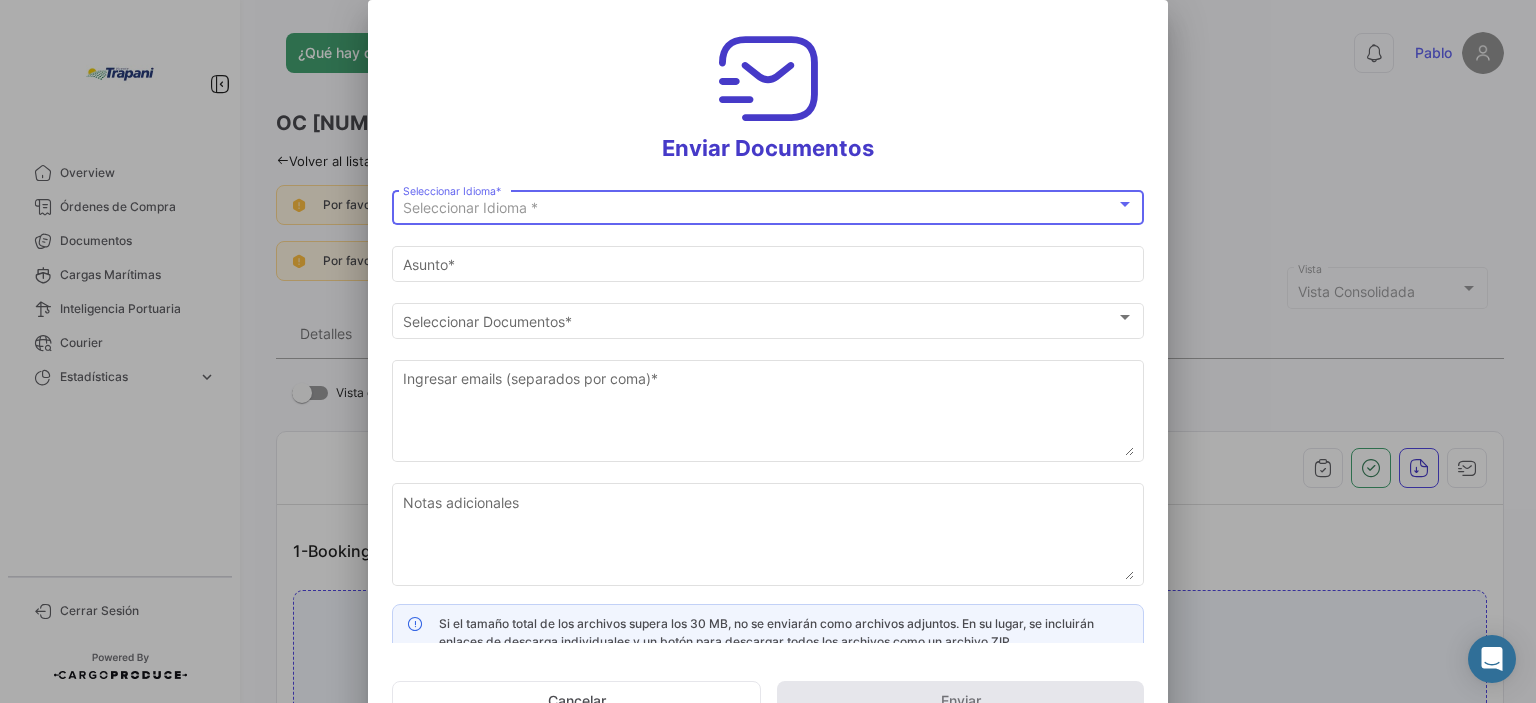 click on "Seleccionar Idioma *" at bounding box center (470, 207) 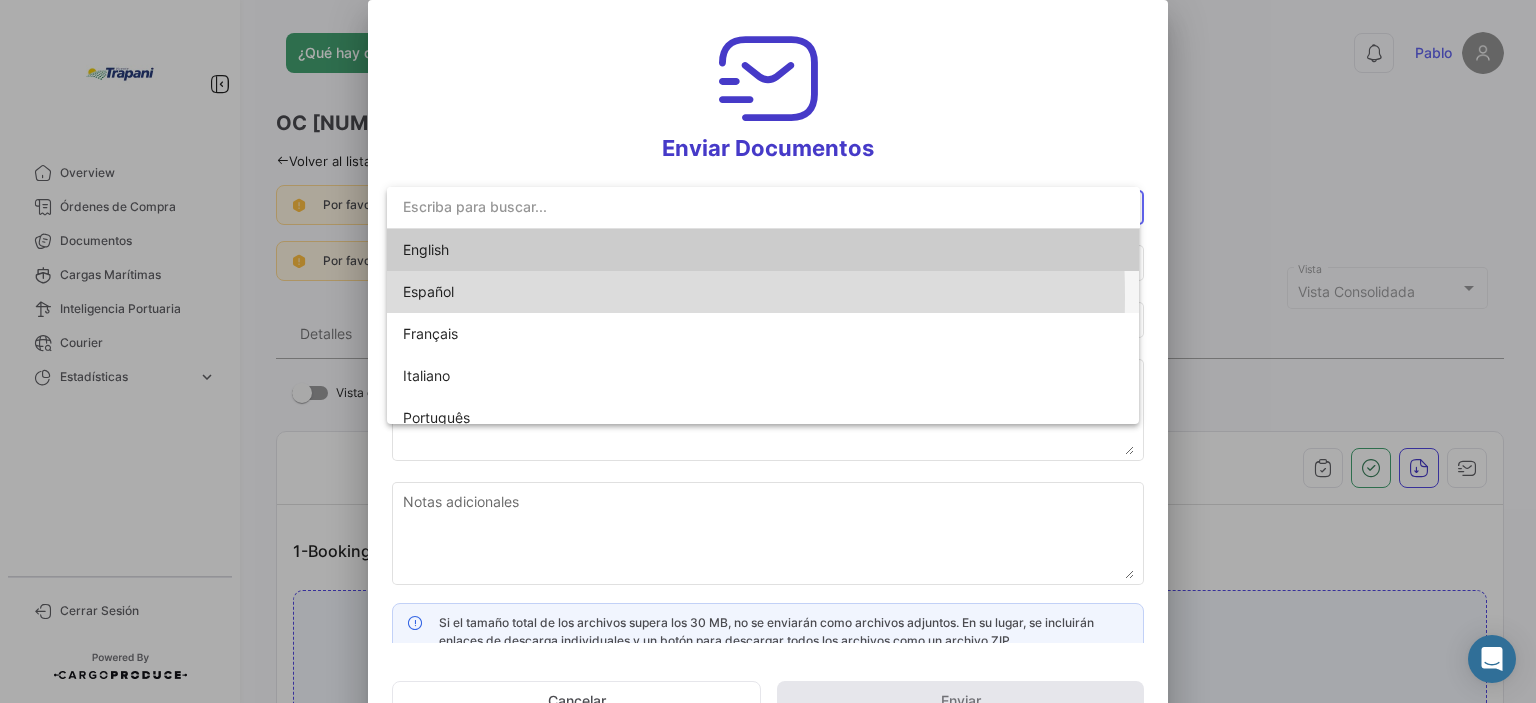 drag, startPoint x: 461, startPoint y: 296, endPoint x: 451, endPoint y: 297, distance: 10.049875 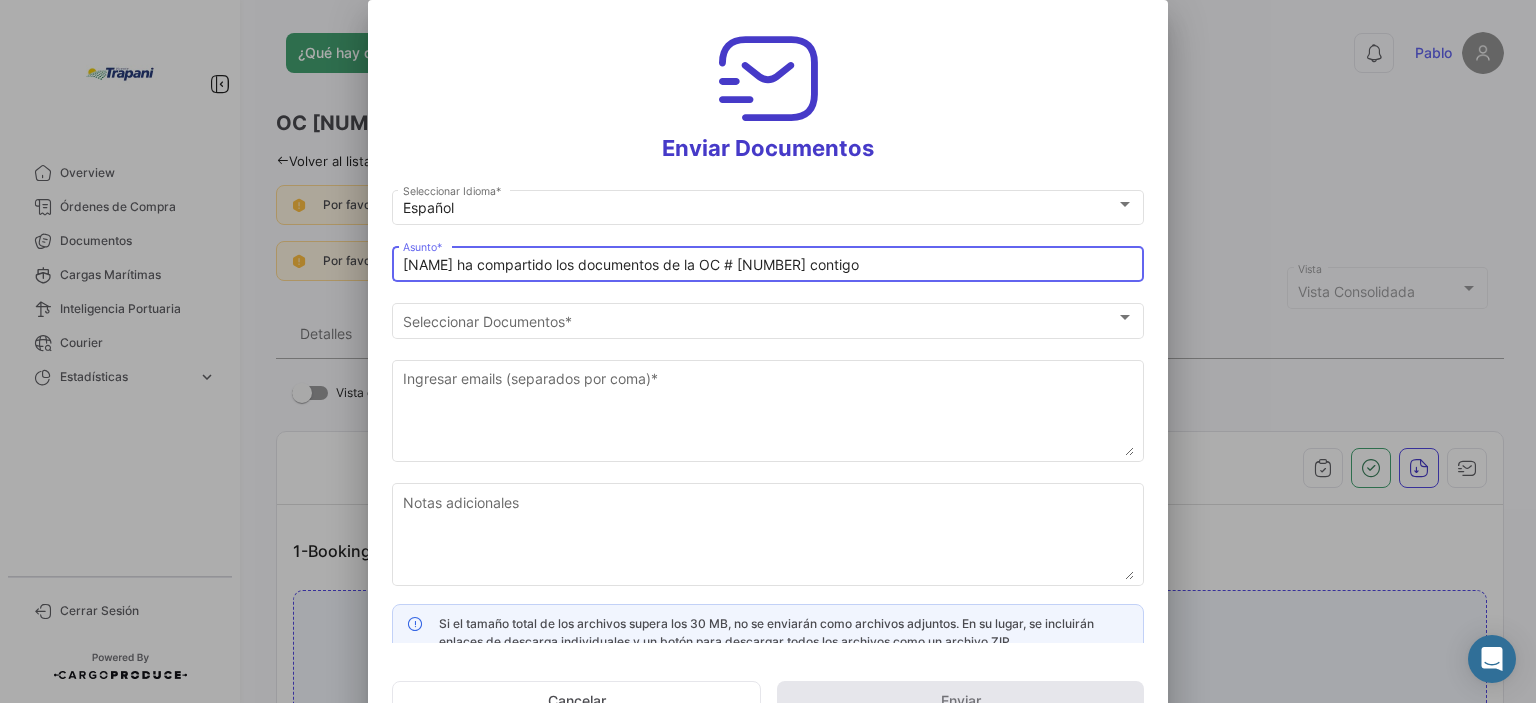 drag, startPoint x: 860, startPoint y: 266, endPoint x: 352, endPoint y: 266, distance: 508 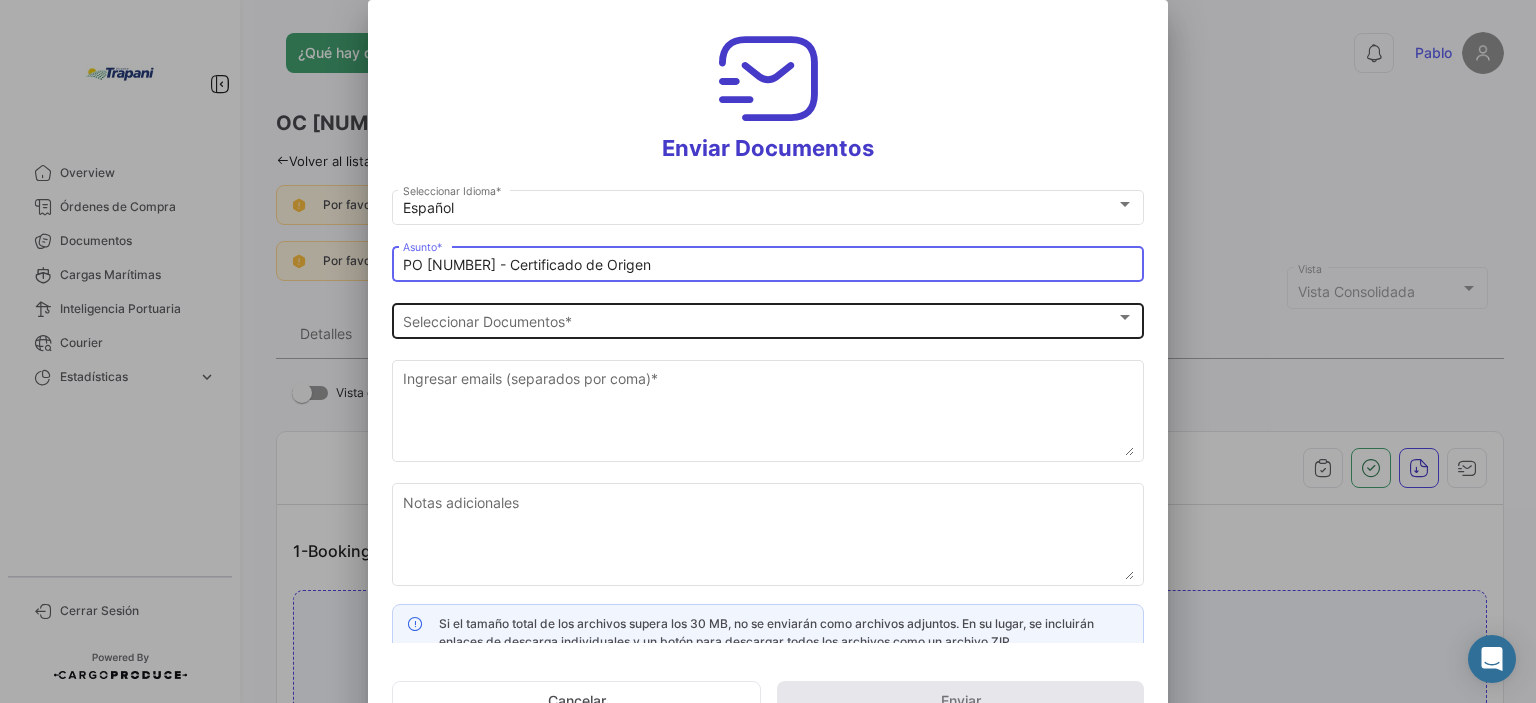 type on "PO [NUMBER] - Certificado de Origen" 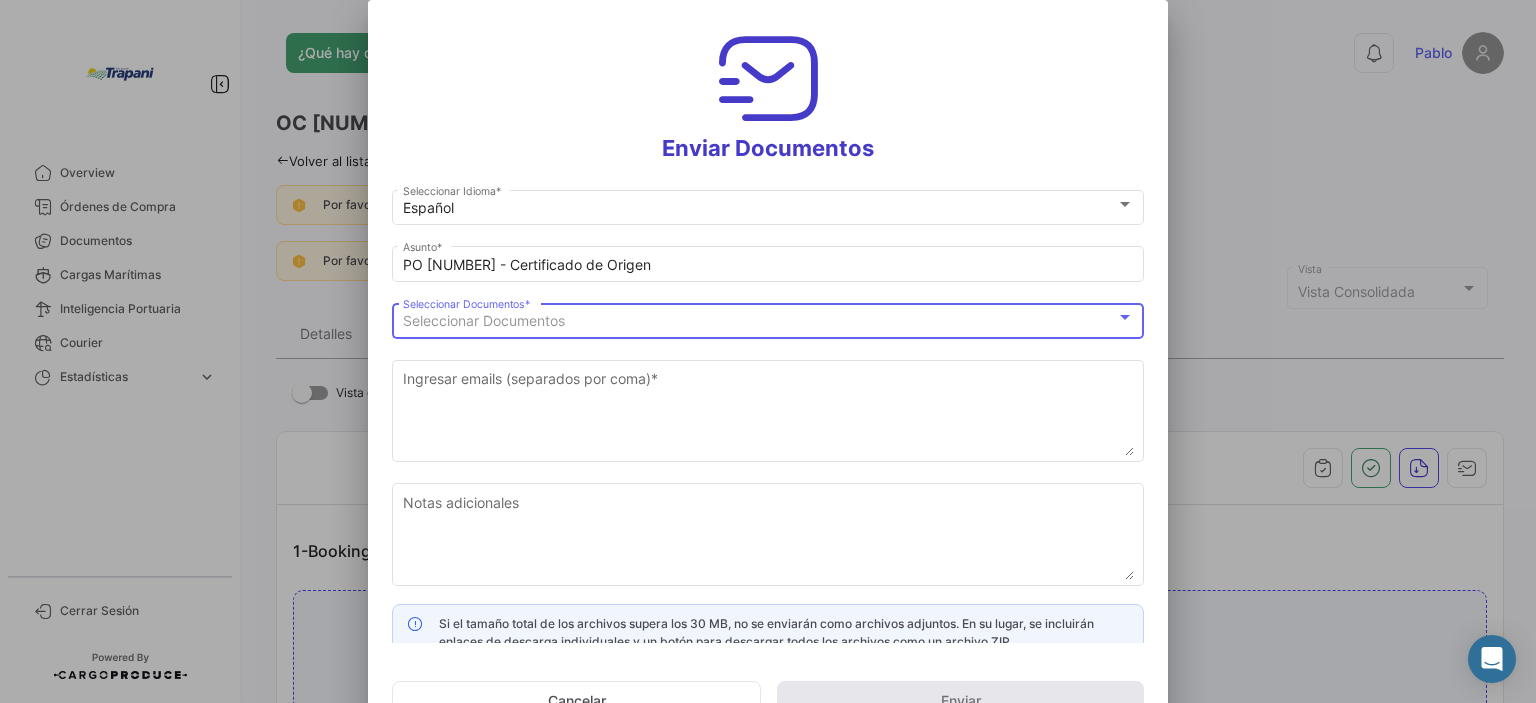 click on "Seleccionar Documentos" at bounding box center [759, 321] 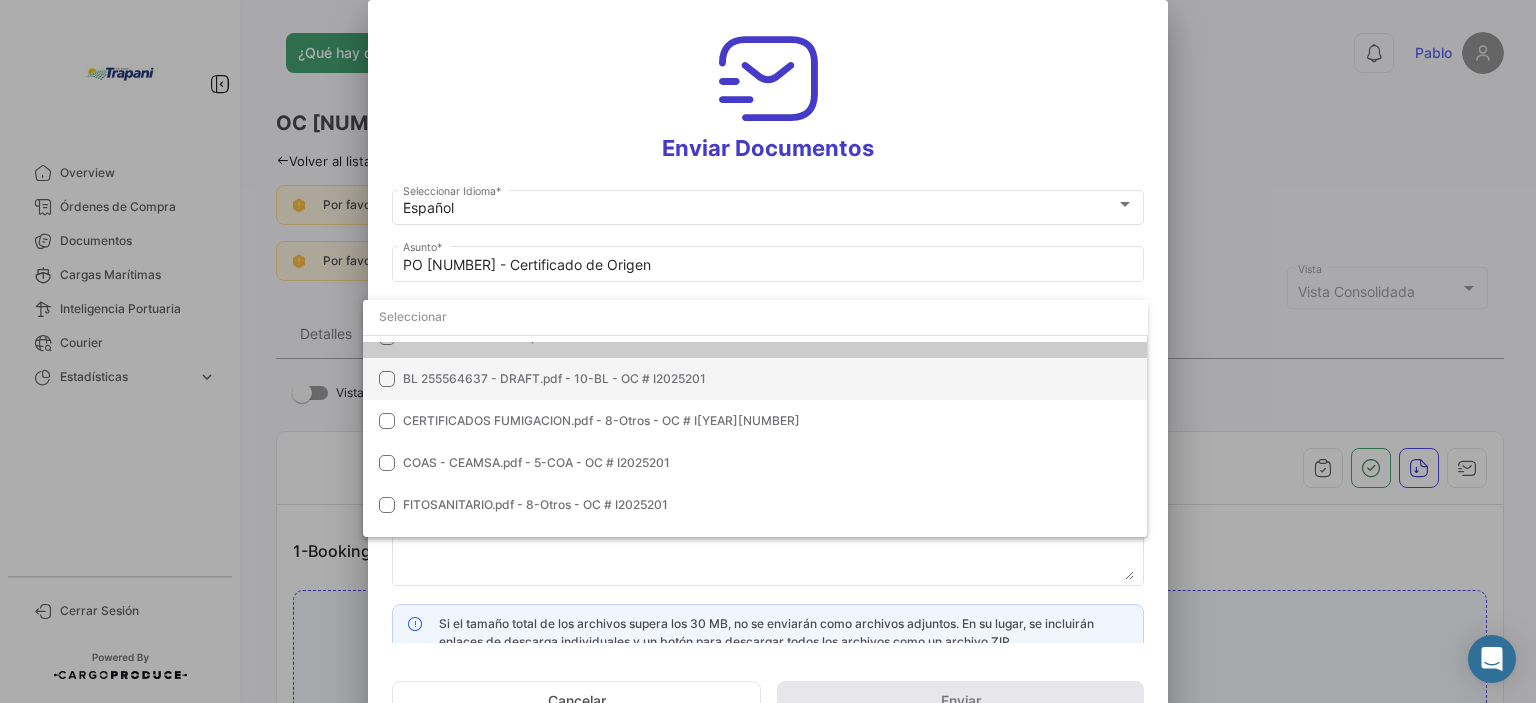 scroll, scrollTop: 140, scrollLeft: 0, axis: vertical 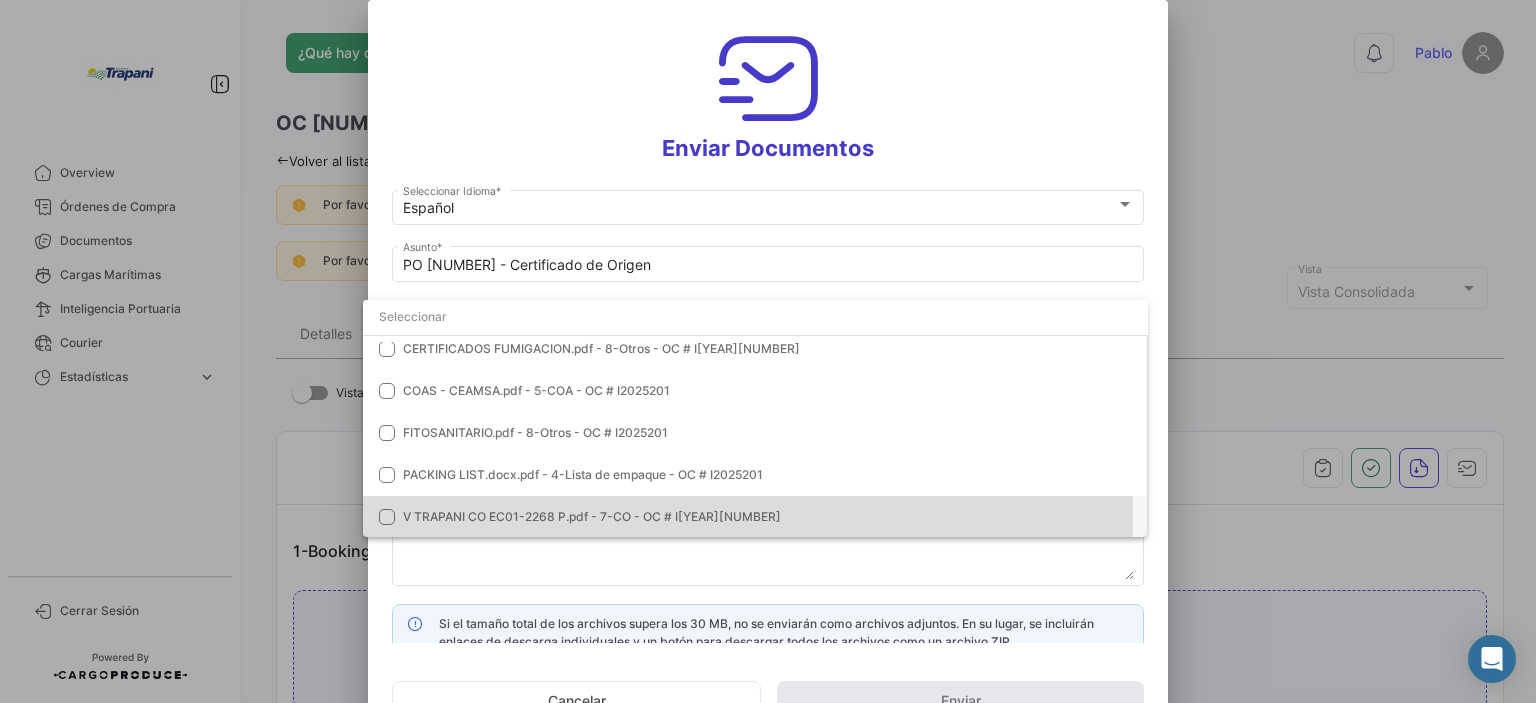 click at bounding box center [387, 517] 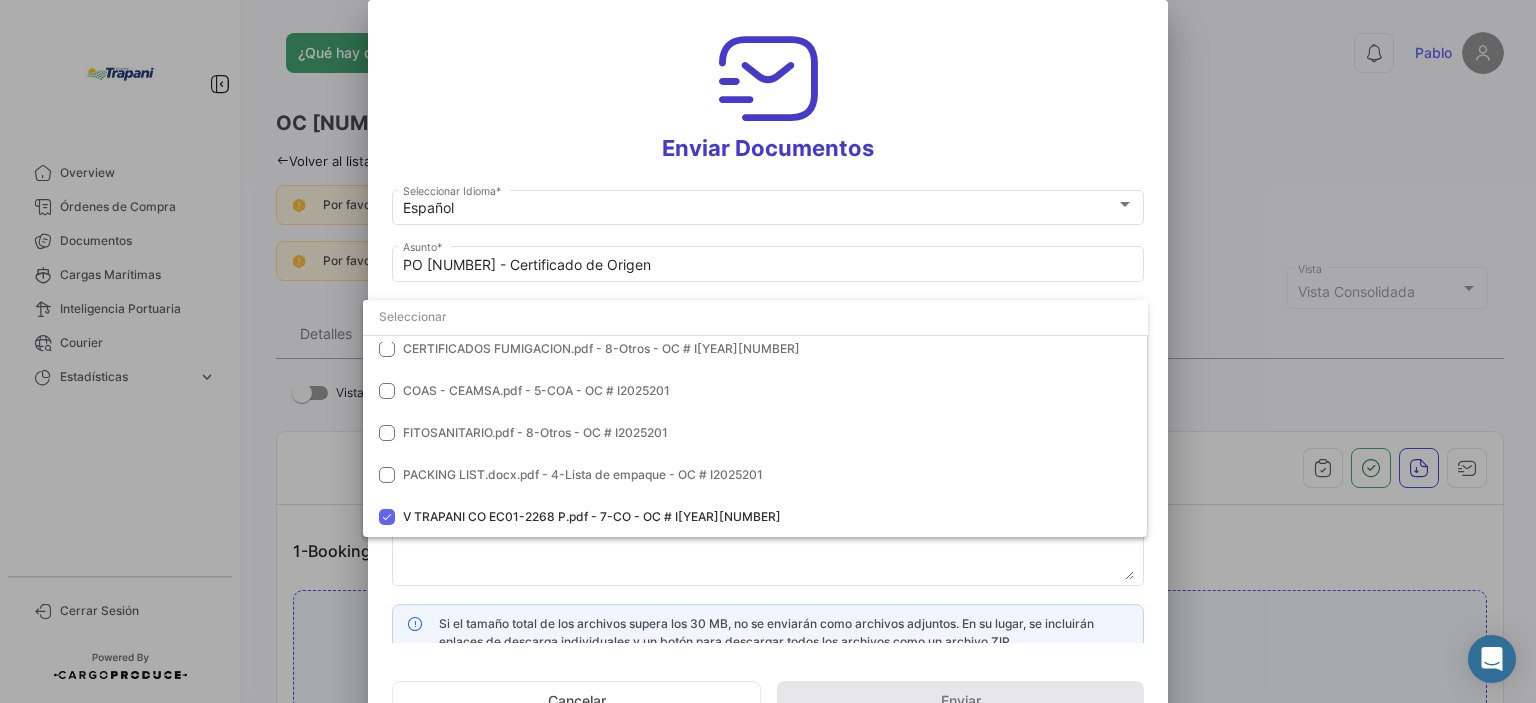 click at bounding box center [768, 351] 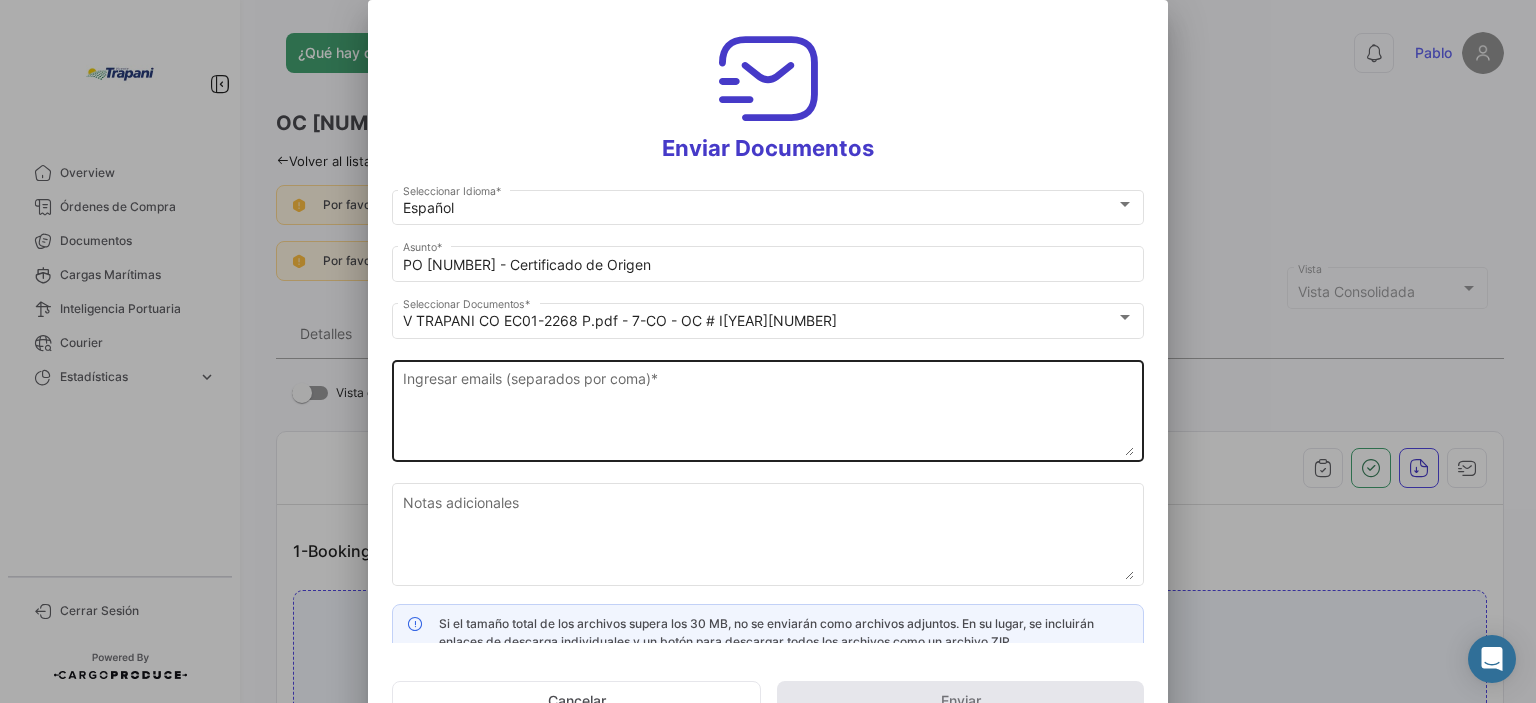 click on "Ingresar emails (separados por coma)  *" at bounding box center [768, 412] 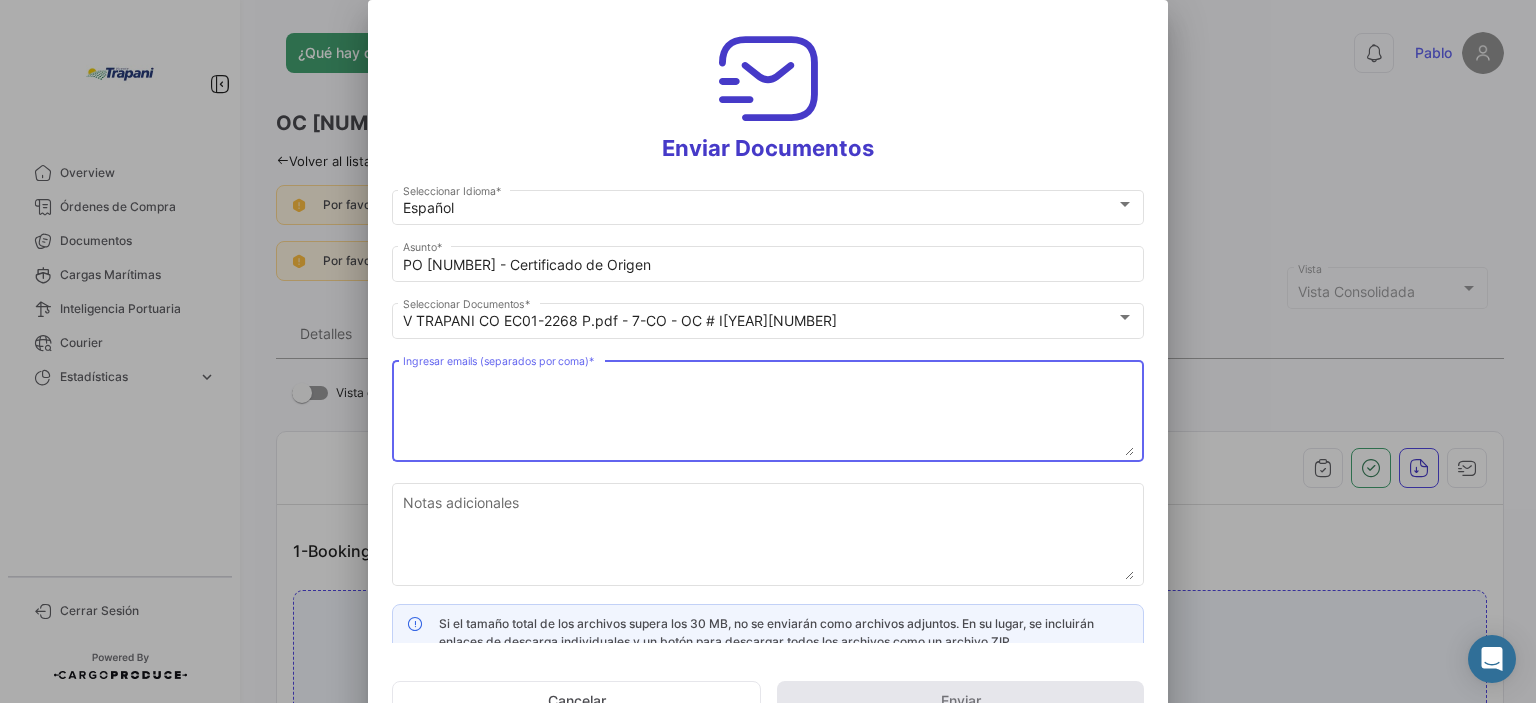paste on "[EMAIL]" 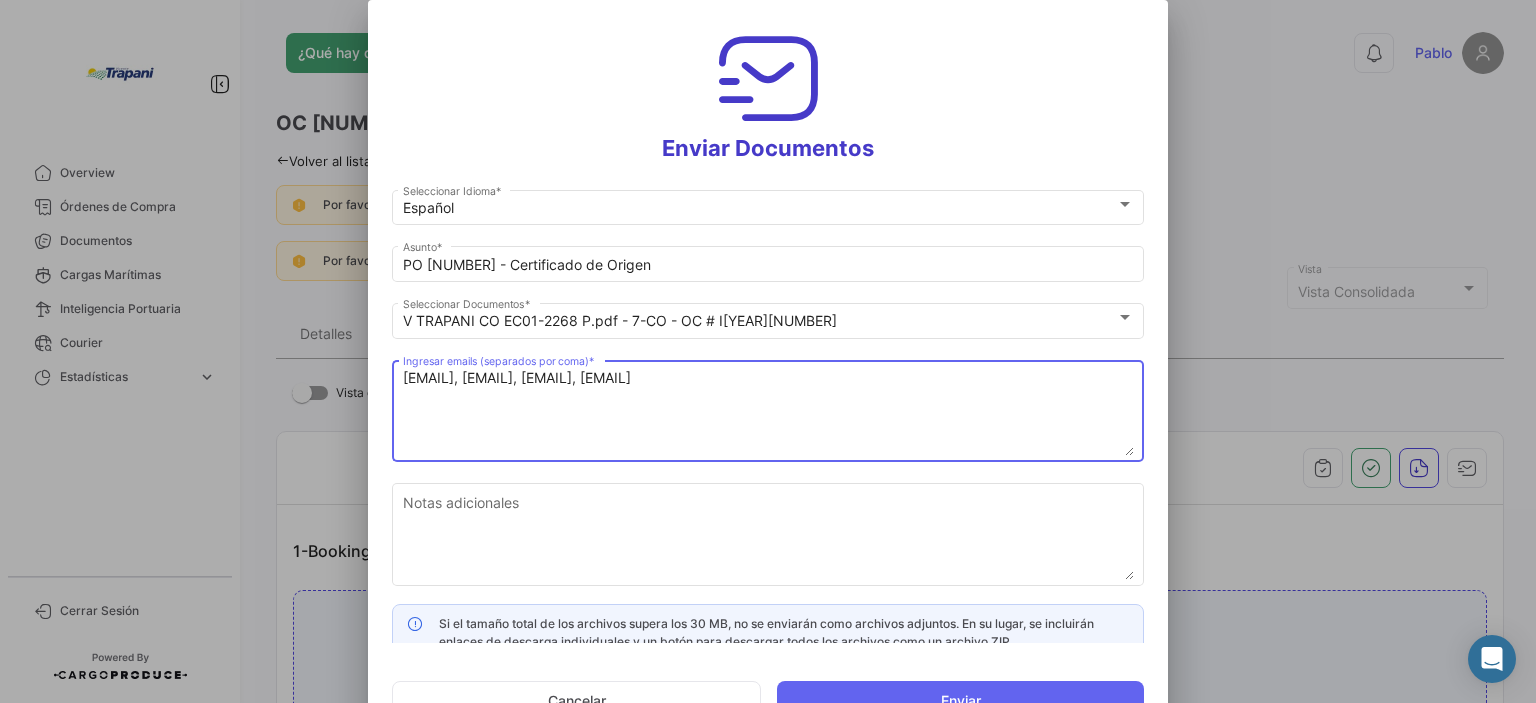 type on "[EMAIL], [EMAIL], [EMAIL], [EMAIL]" 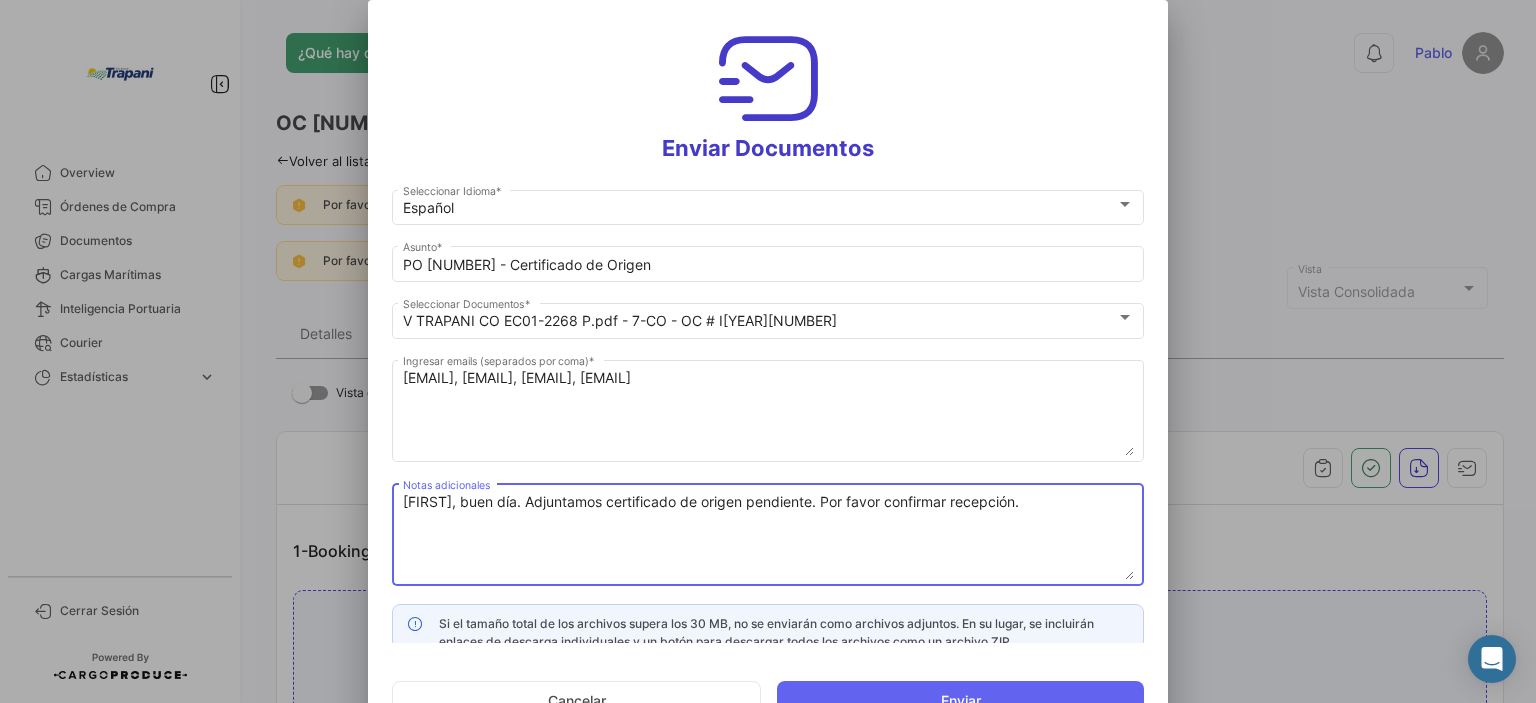 scroll, scrollTop: 18, scrollLeft: 0, axis: vertical 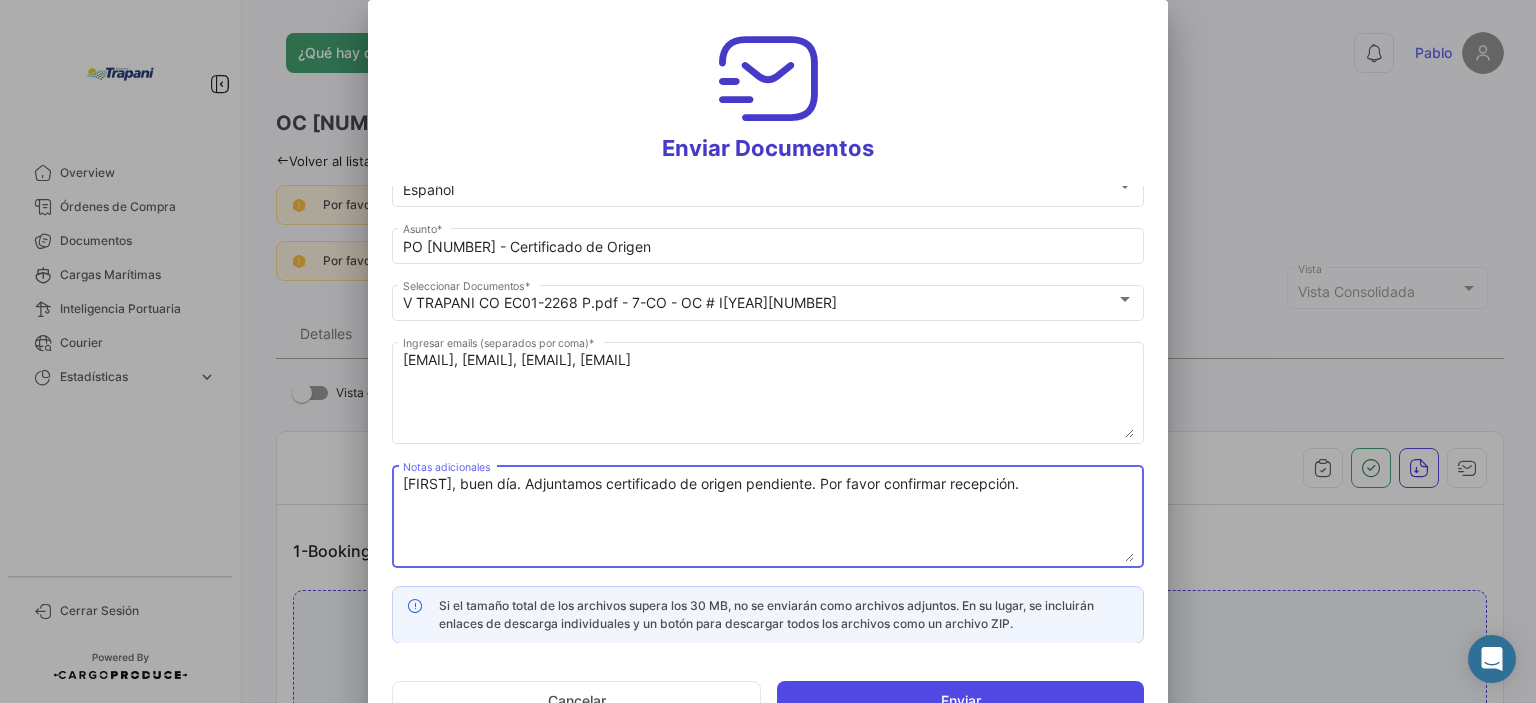 type on "[FIRST], buen día. Adjuntamos certificado de origen pendiente. Por favor confirmar recepción." 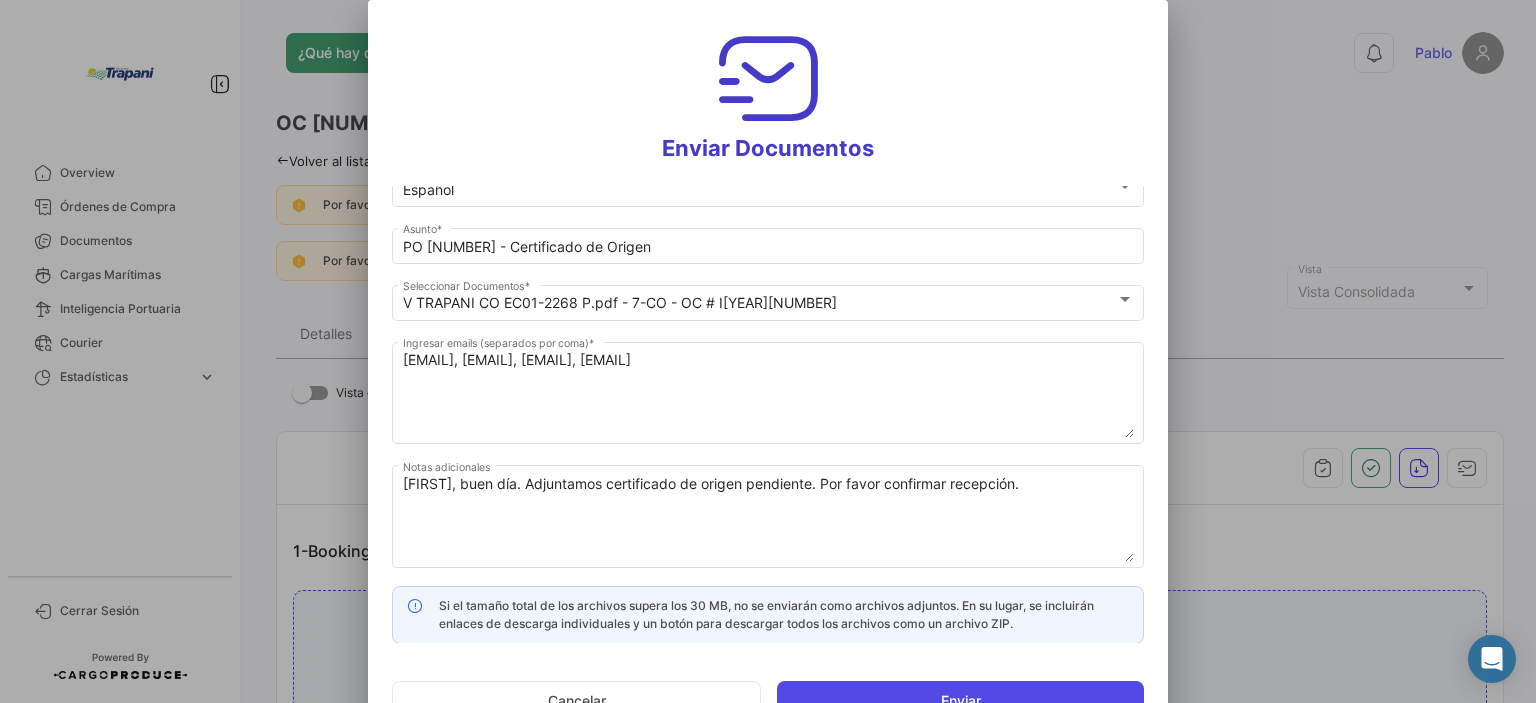 click on "Enviar" 